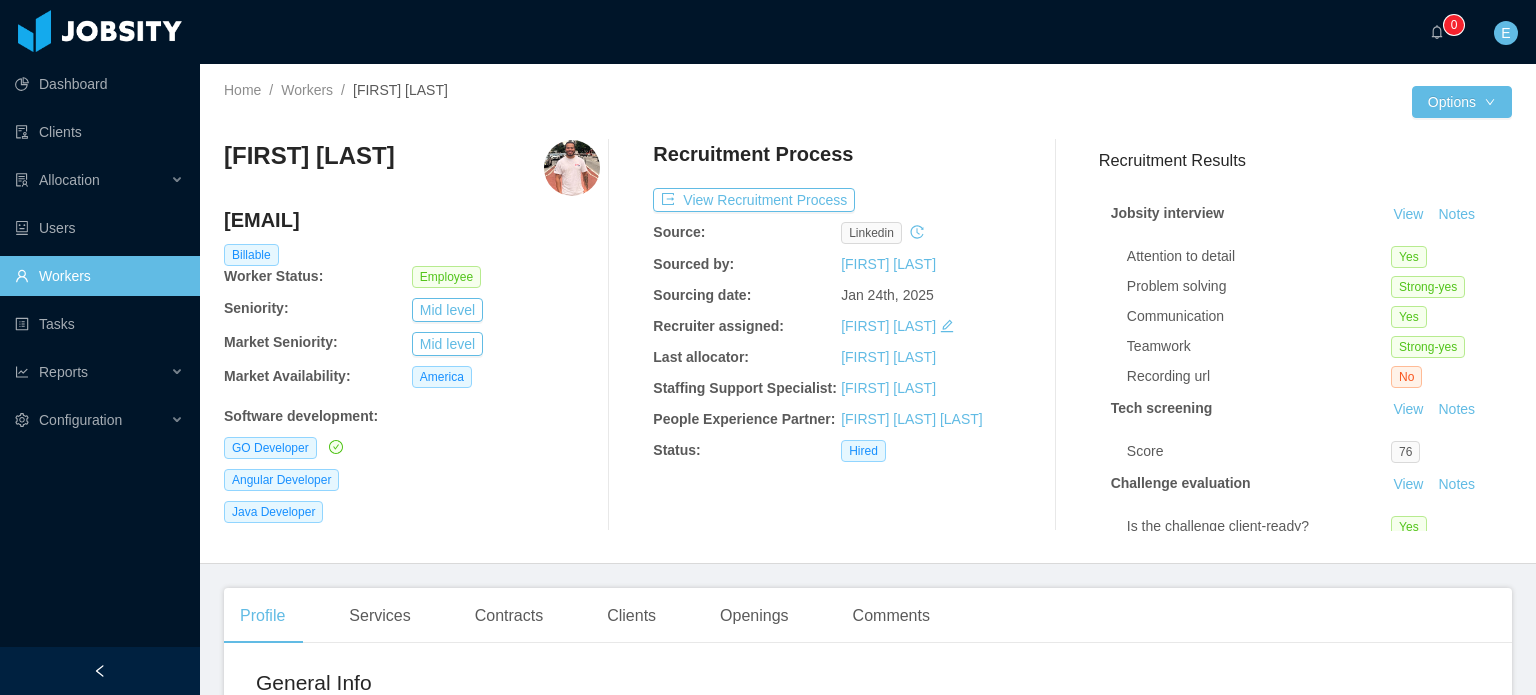 scroll, scrollTop: 0, scrollLeft: 0, axis: both 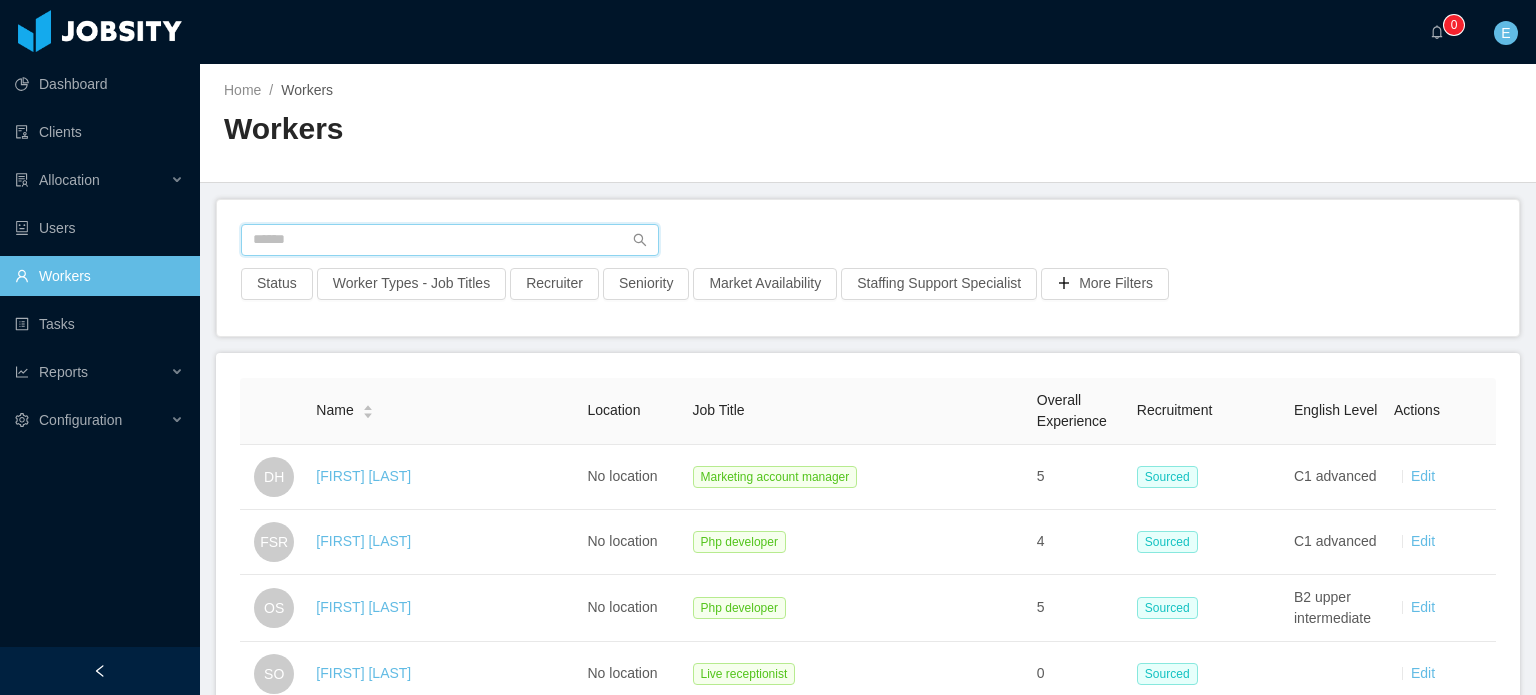 click at bounding box center (450, 240) 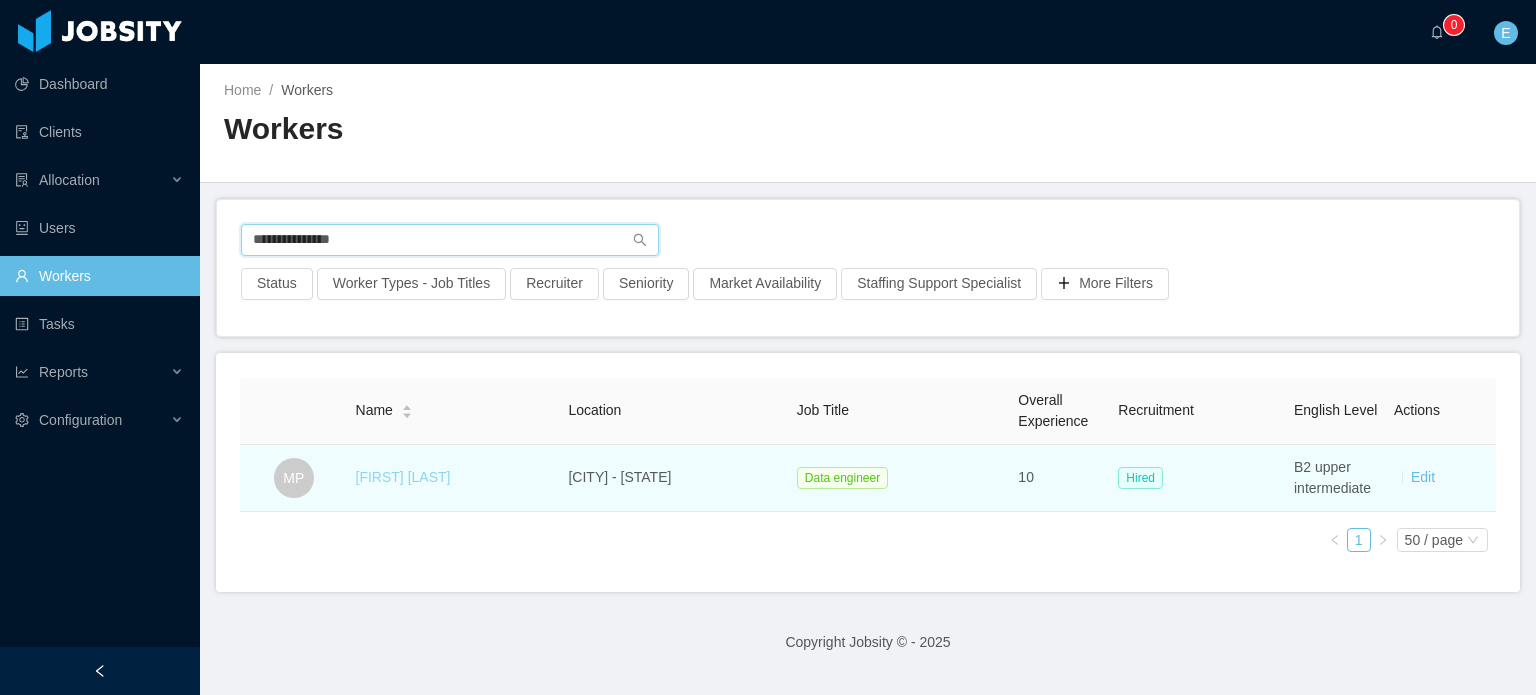 type on "**********" 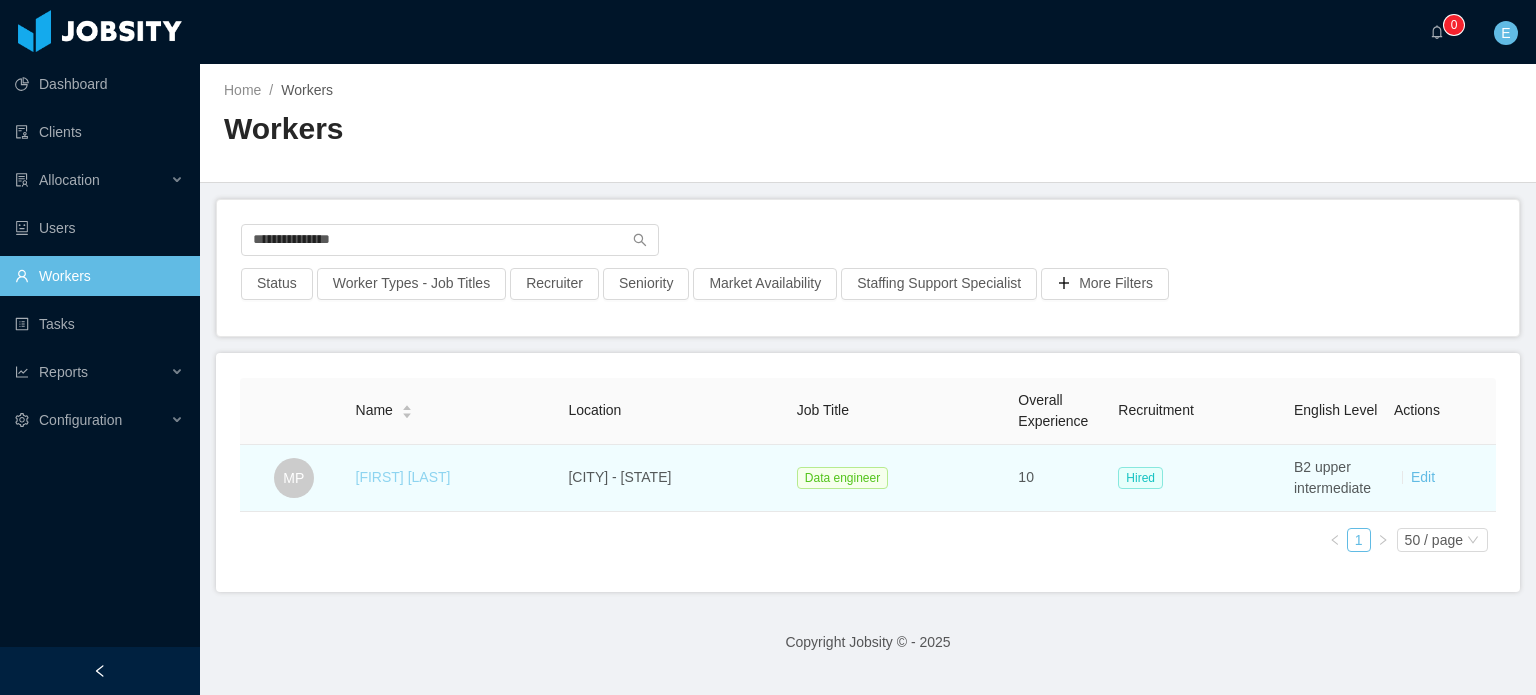 click on "[FIRST] [LAST]" at bounding box center [403, 477] 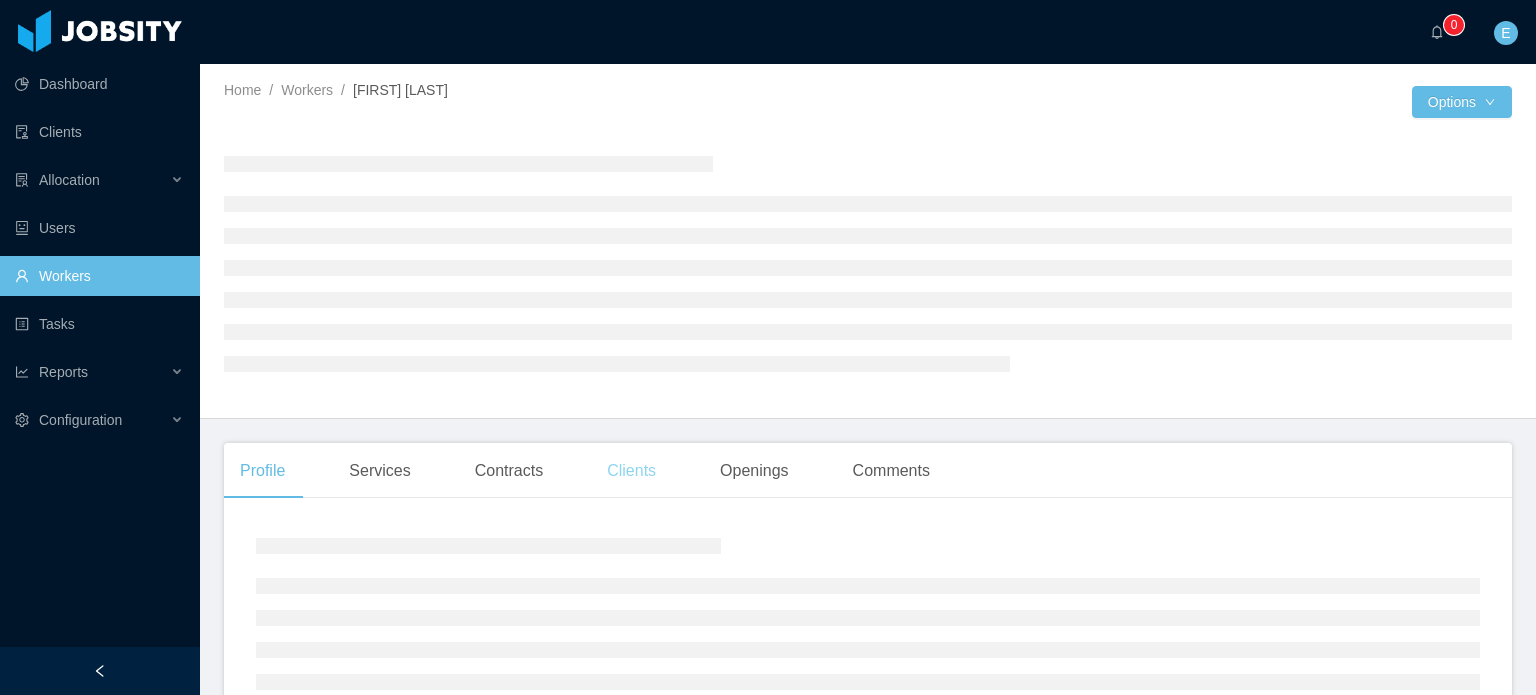 click on "Clients" at bounding box center (631, 471) 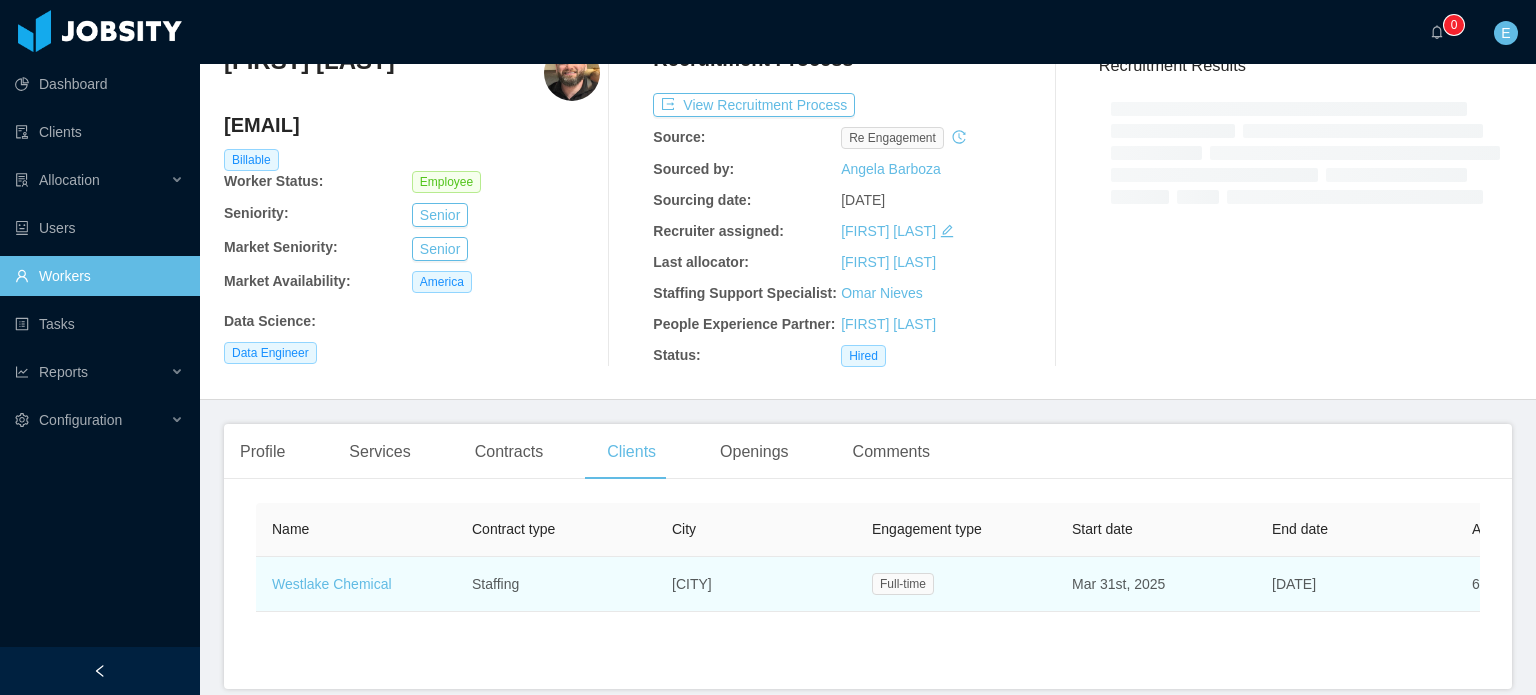 scroll, scrollTop: 100, scrollLeft: 0, axis: vertical 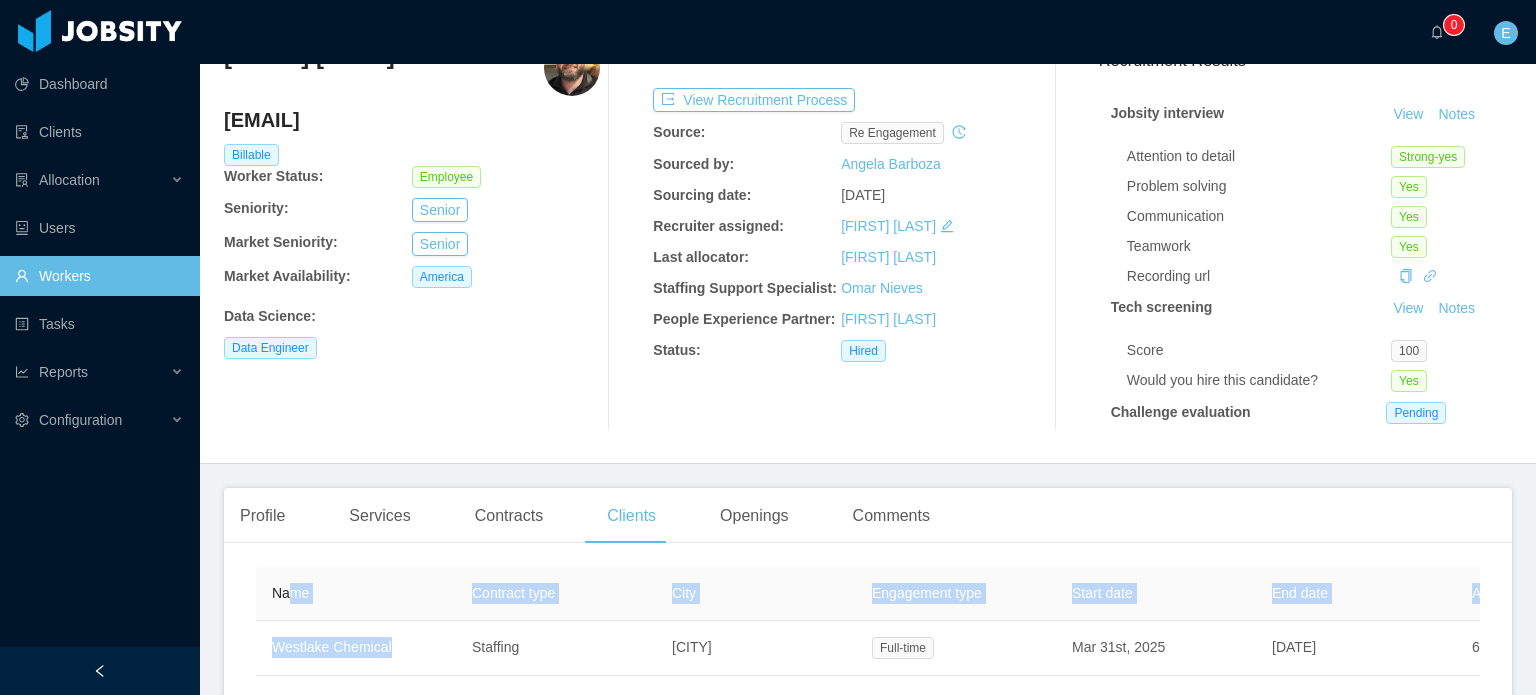 drag, startPoint x: 401, startPoint y: 586, endPoint x: 295, endPoint y: 582, distance: 106.07545 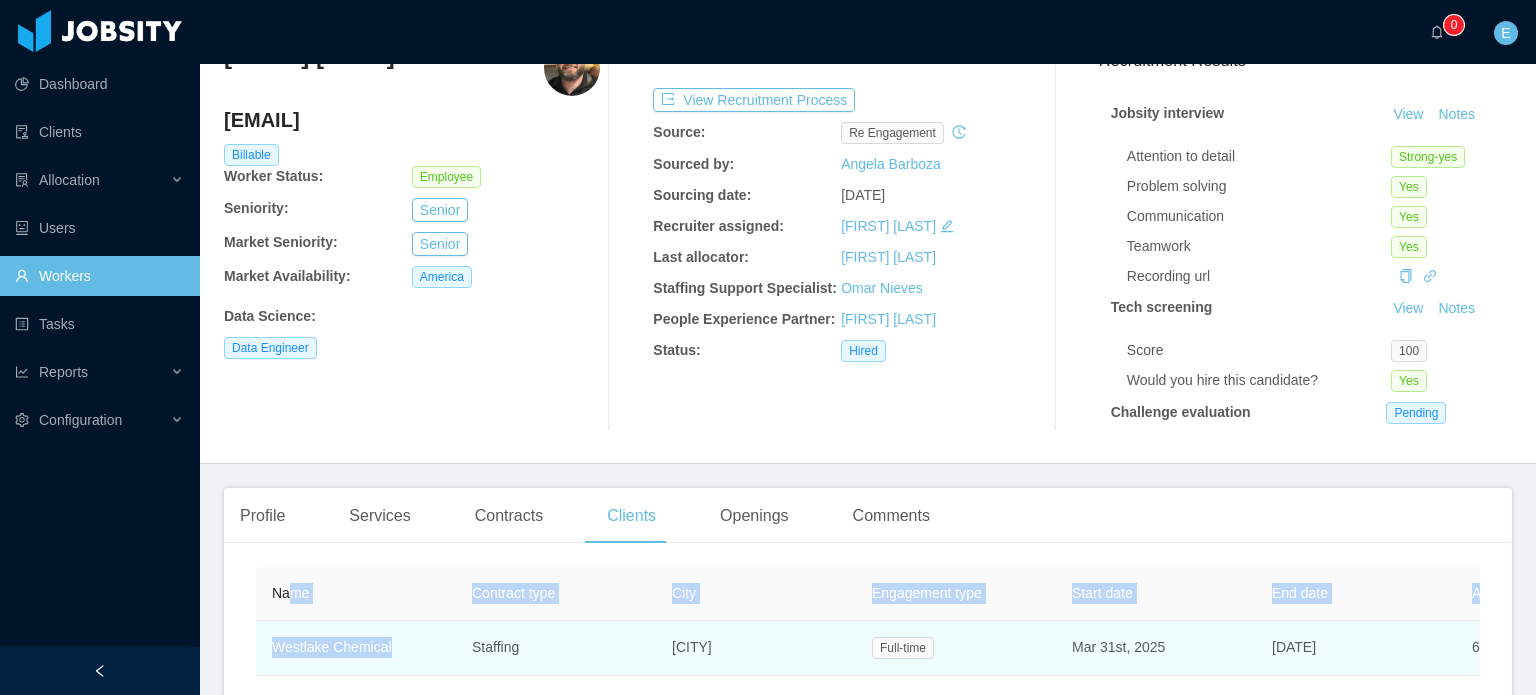 click on "Westlake Chemical" at bounding box center (356, 648) 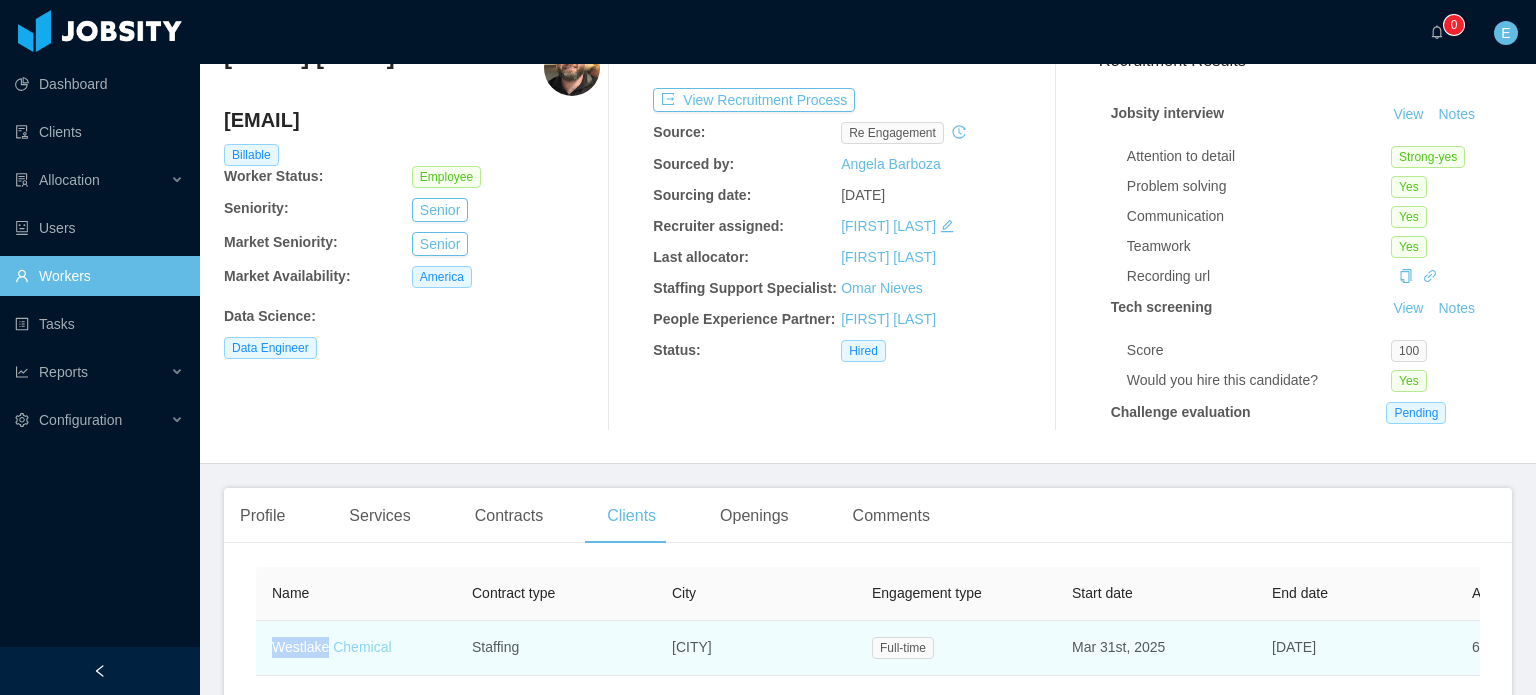 drag, startPoint x: 259, startPoint y: 652, endPoint x: 324, endPoint y: 655, distance: 65.06919 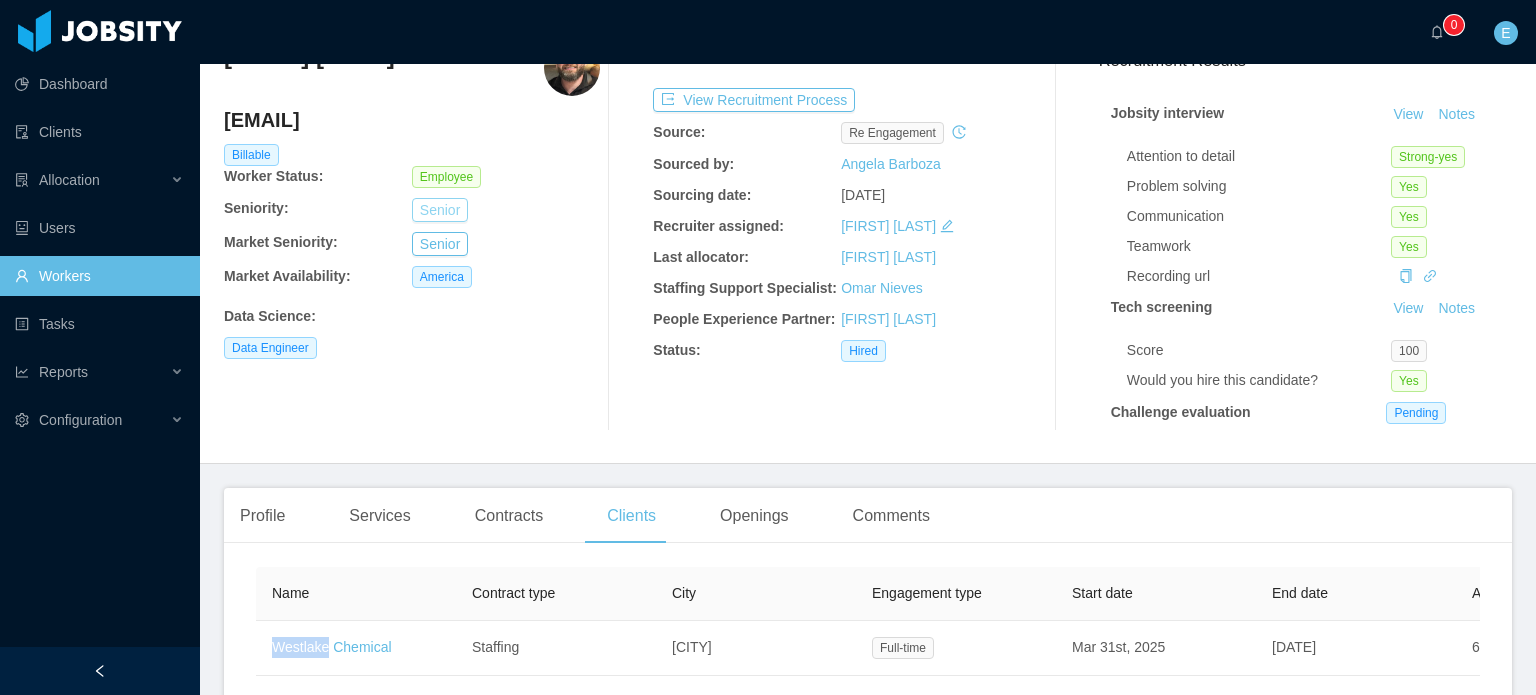 copy on "[CITY]" 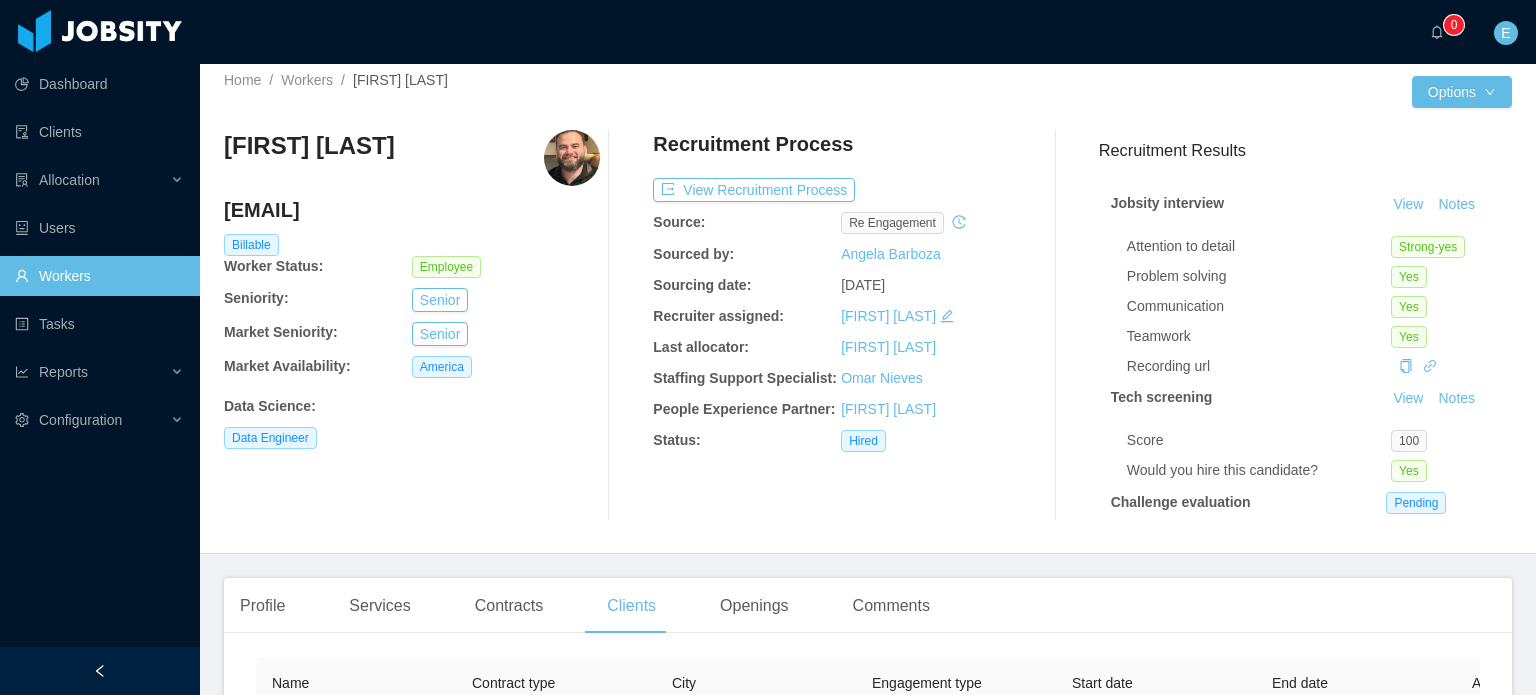 scroll, scrollTop: 0, scrollLeft: 0, axis: both 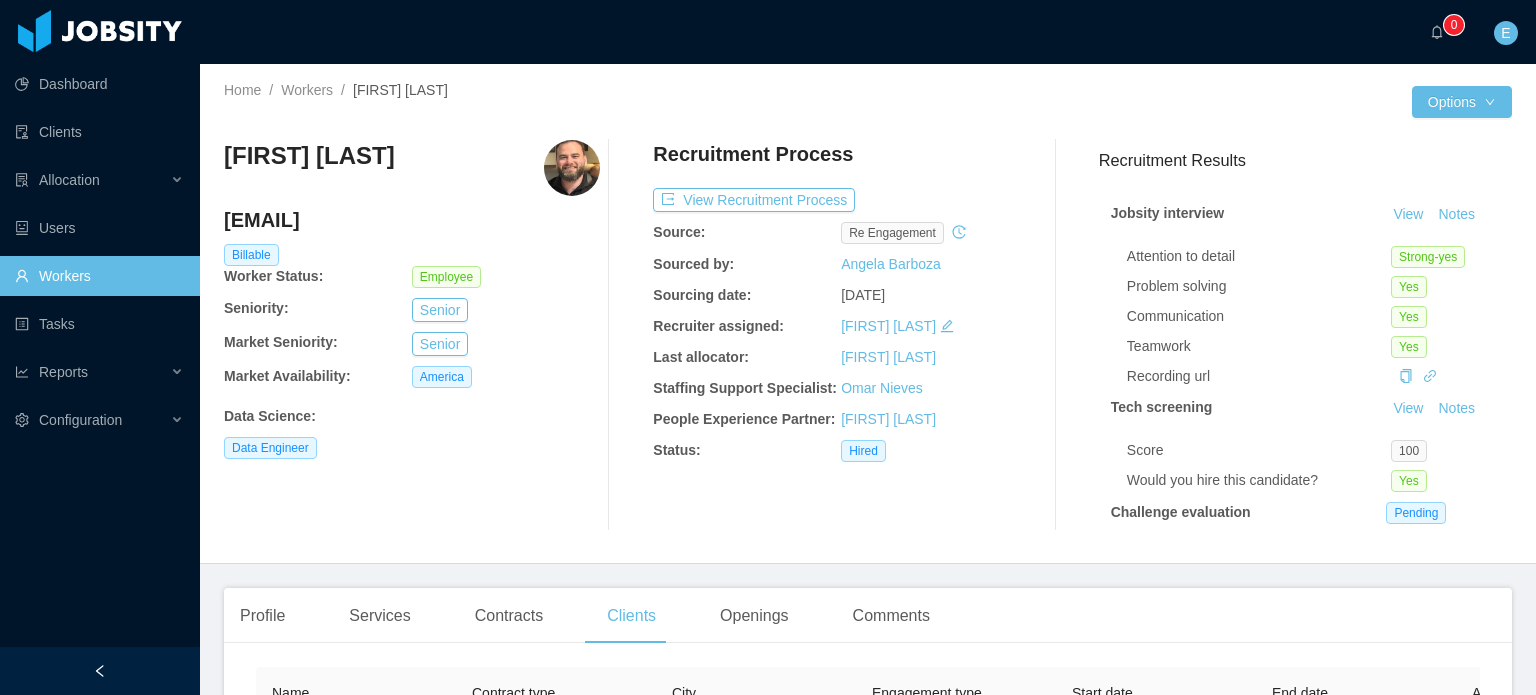 click on "Workers" at bounding box center [99, 276] 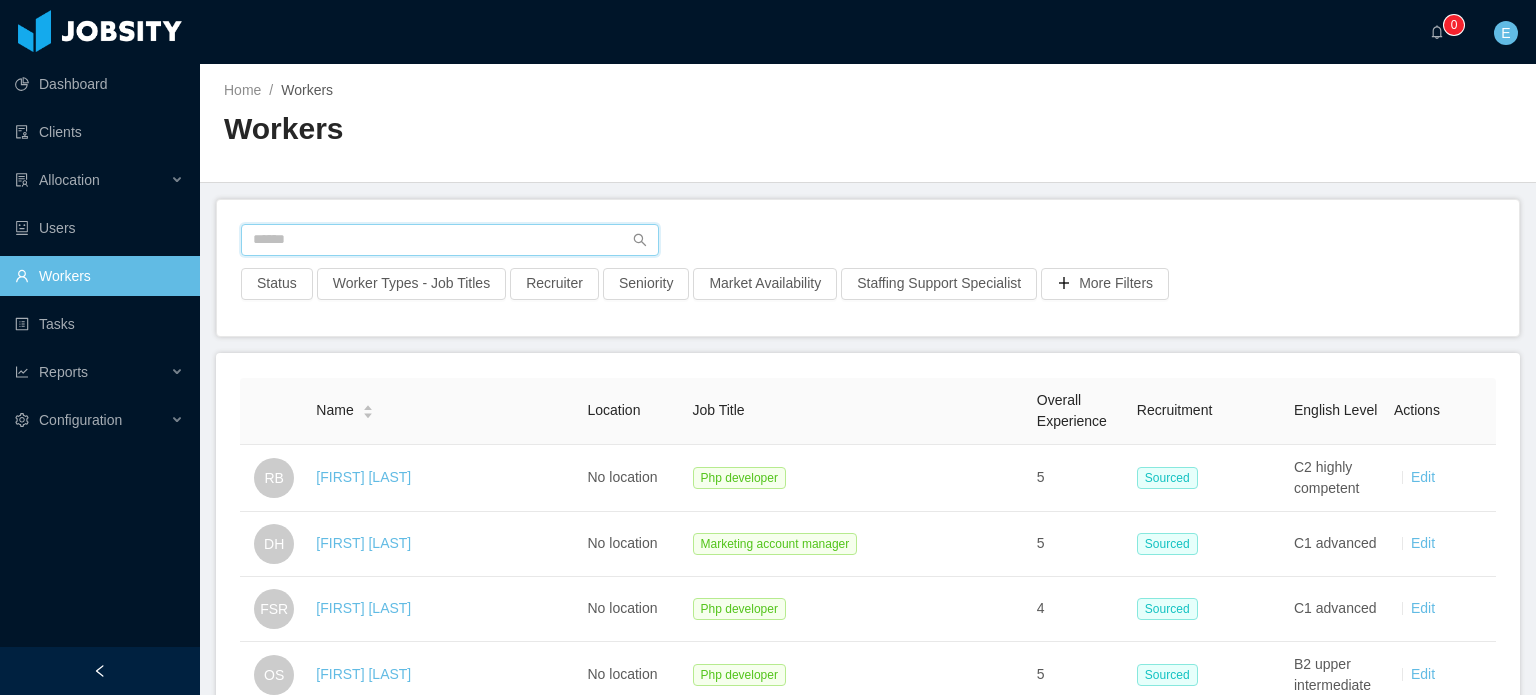 click at bounding box center (450, 240) 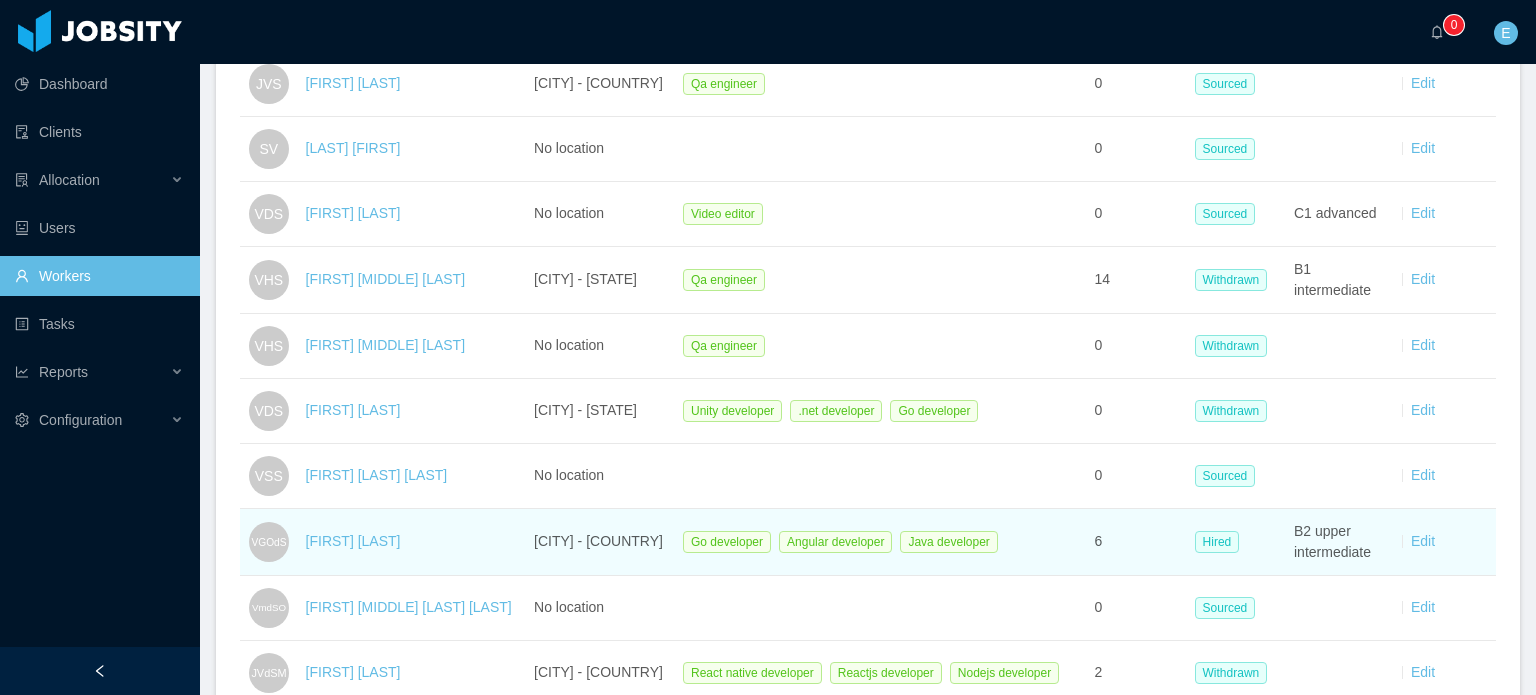 scroll, scrollTop: 600, scrollLeft: 0, axis: vertical 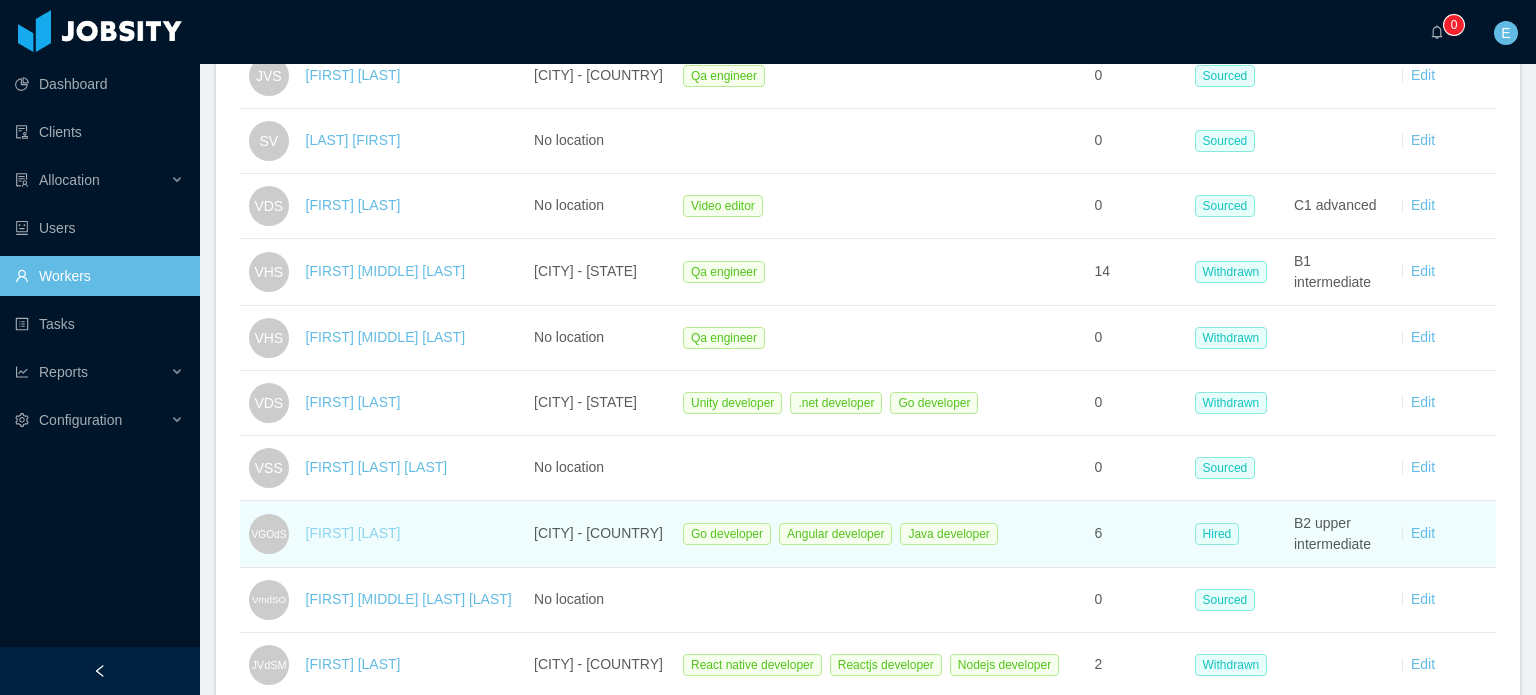 type on "**********" 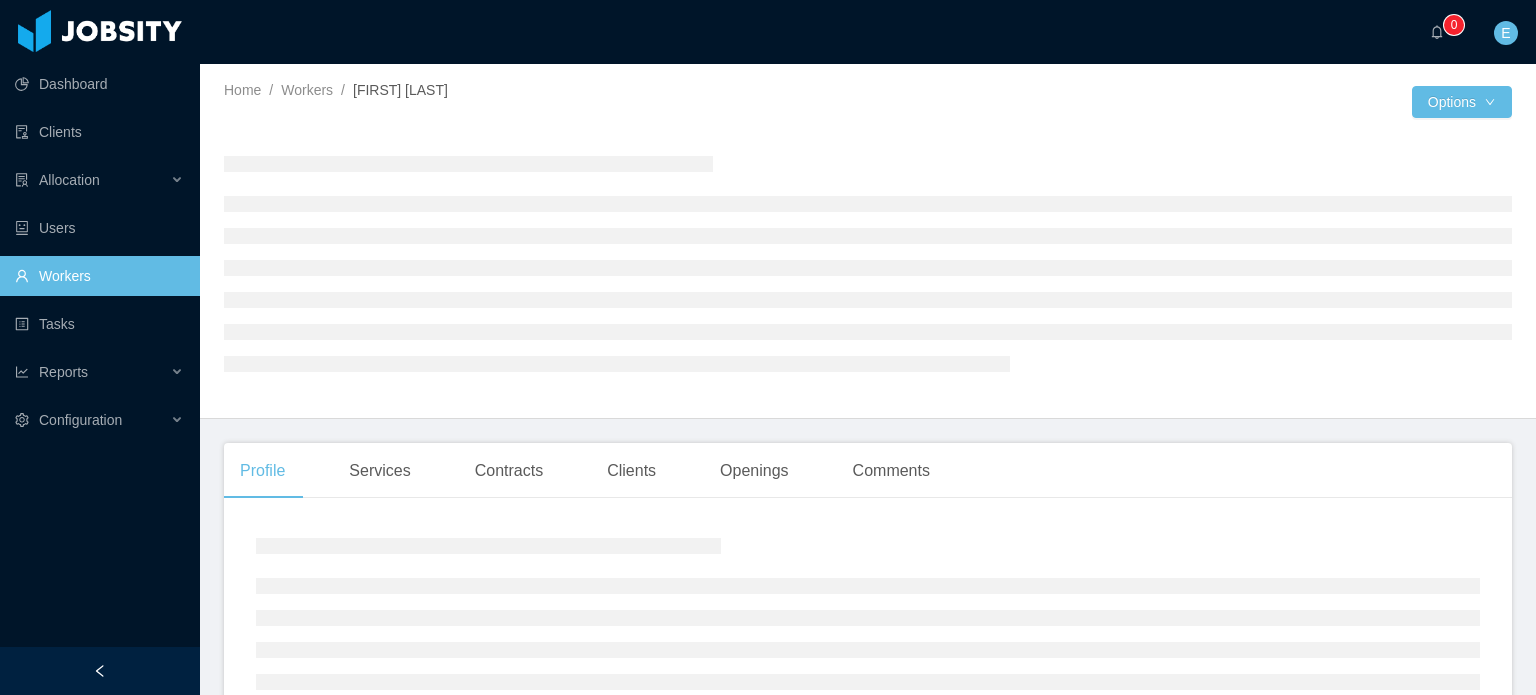 scroll, scrollTop: 0, scrollLeft: 0, axis: both 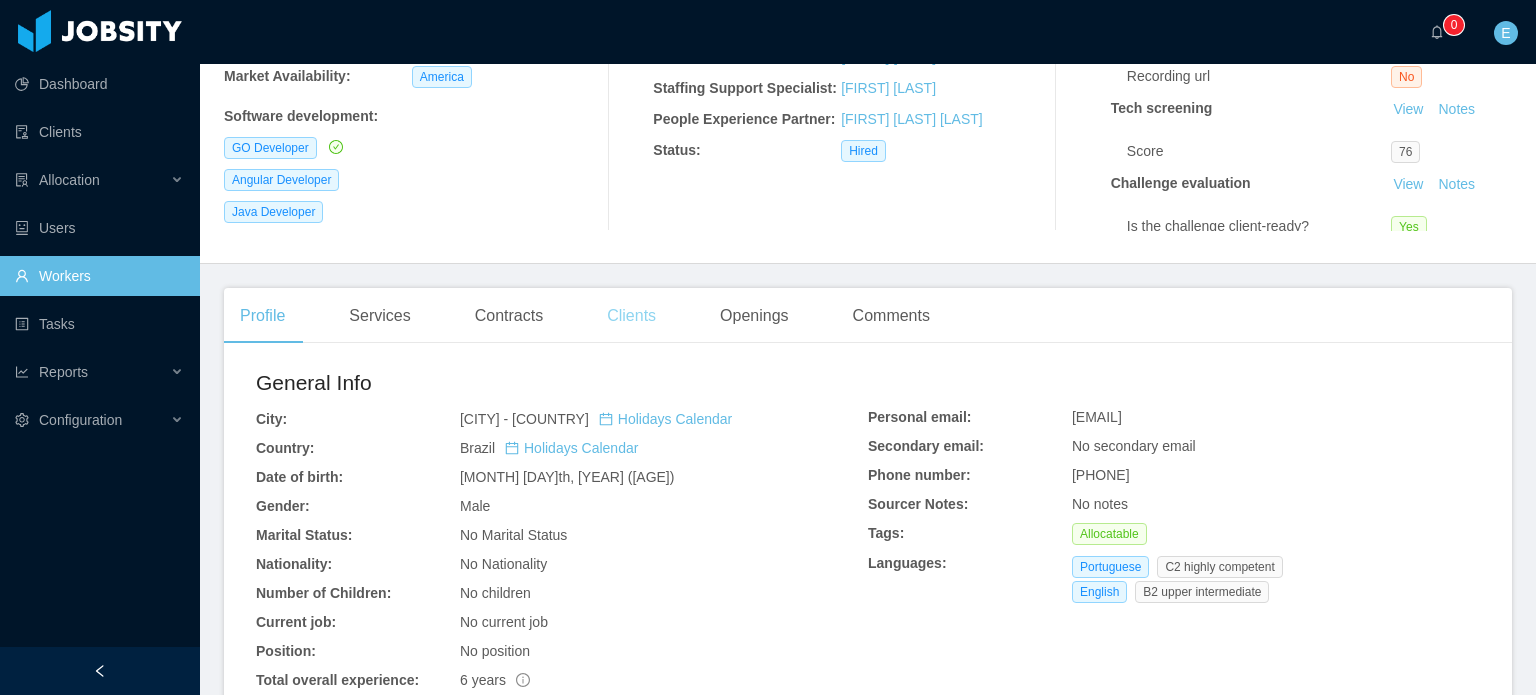 click on "Clients" at bounding box center (631, 316) 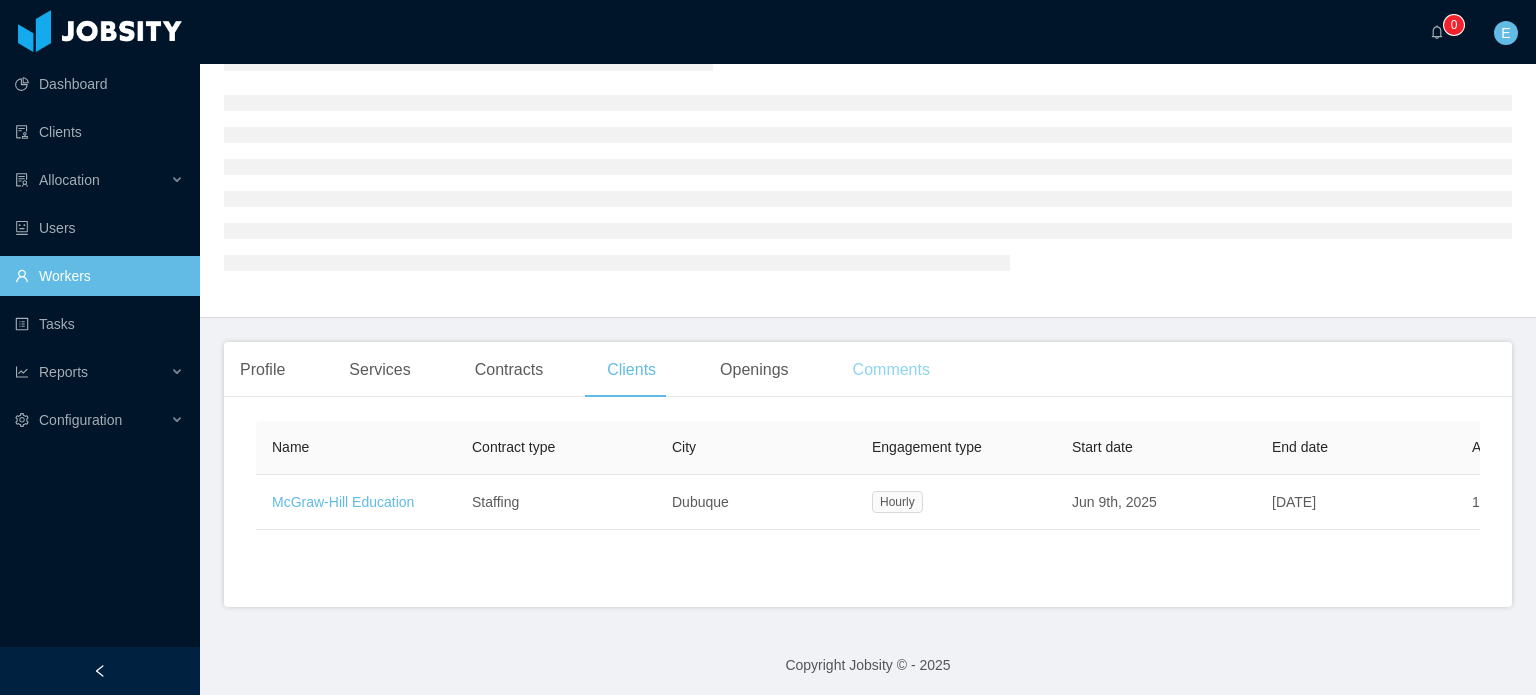 scroll, scrollTop: 120, scrollLeft: 0, axis: vertical 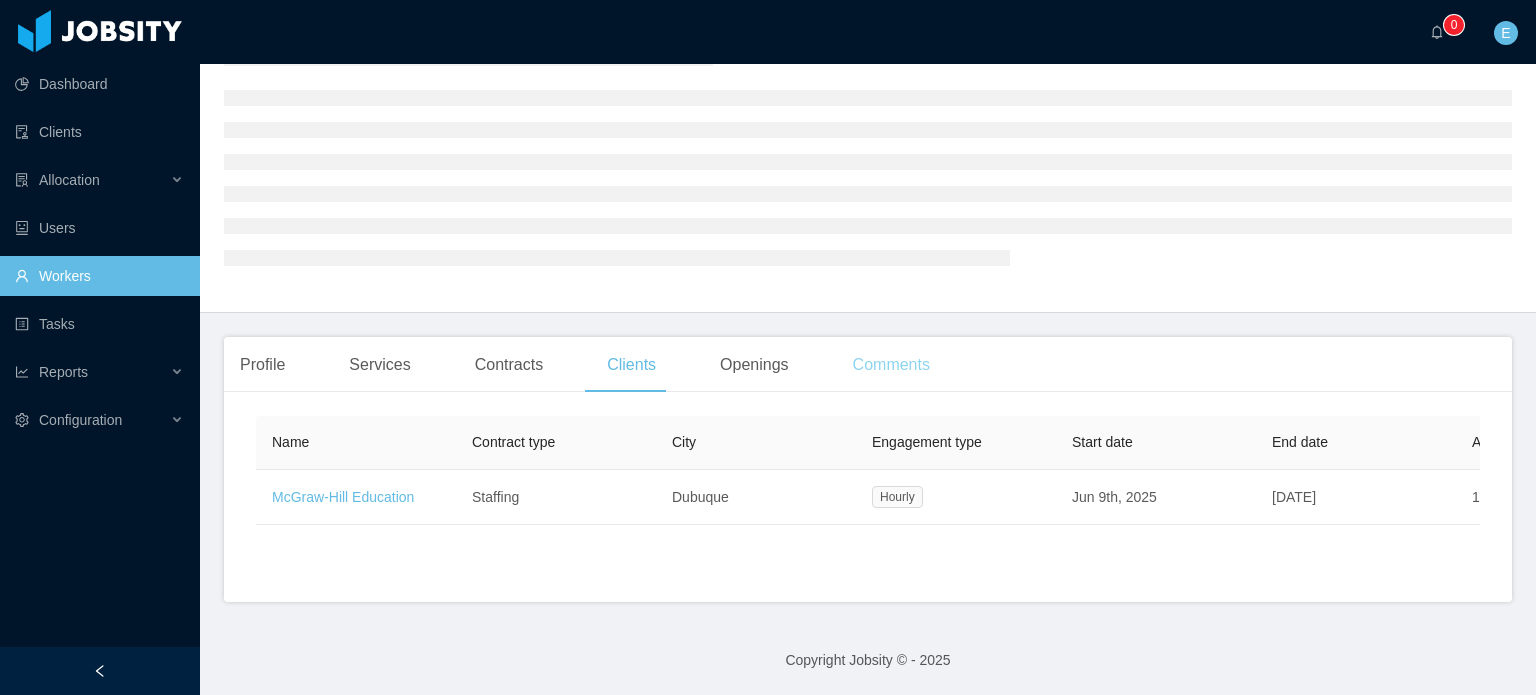 click on "Comments" at bounding box center [891, 365] 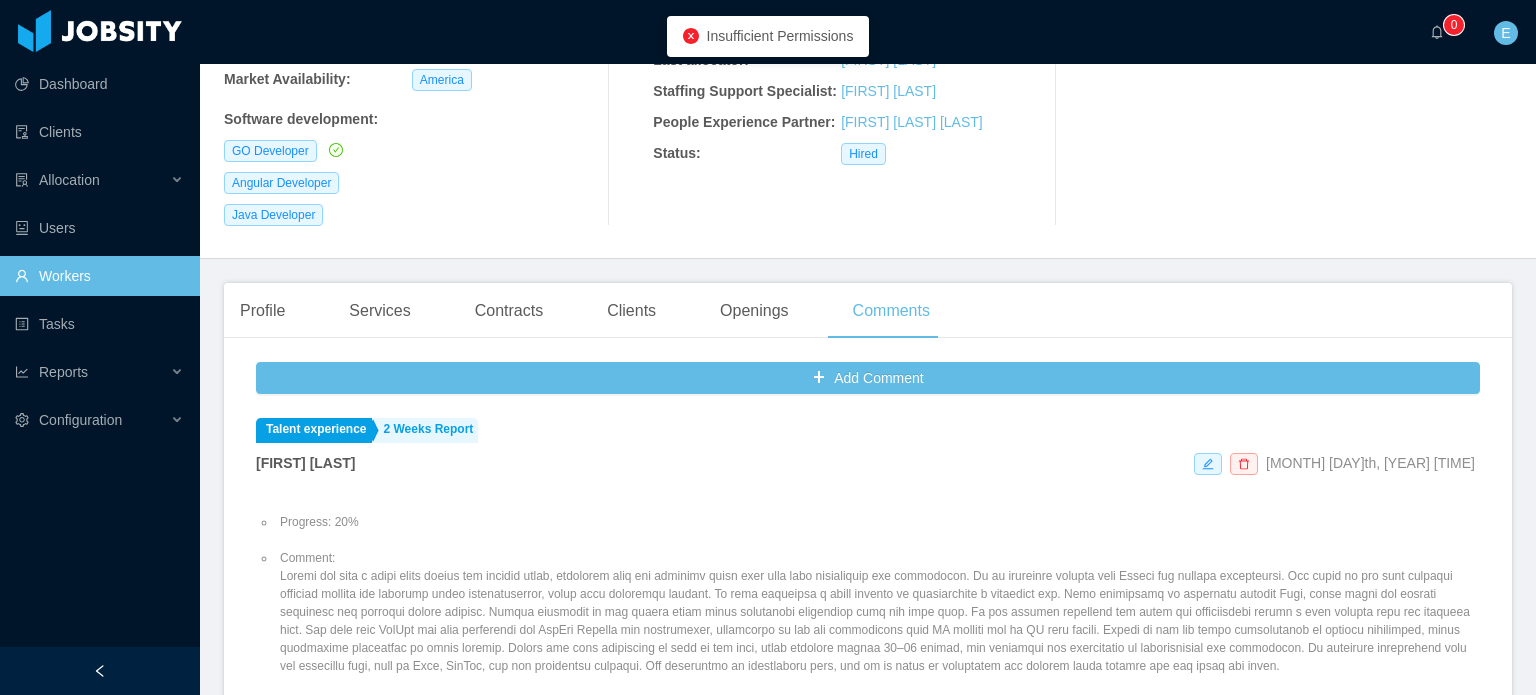 scroll, scrollTop: 360, scrollLeft: 0, axis: vertical 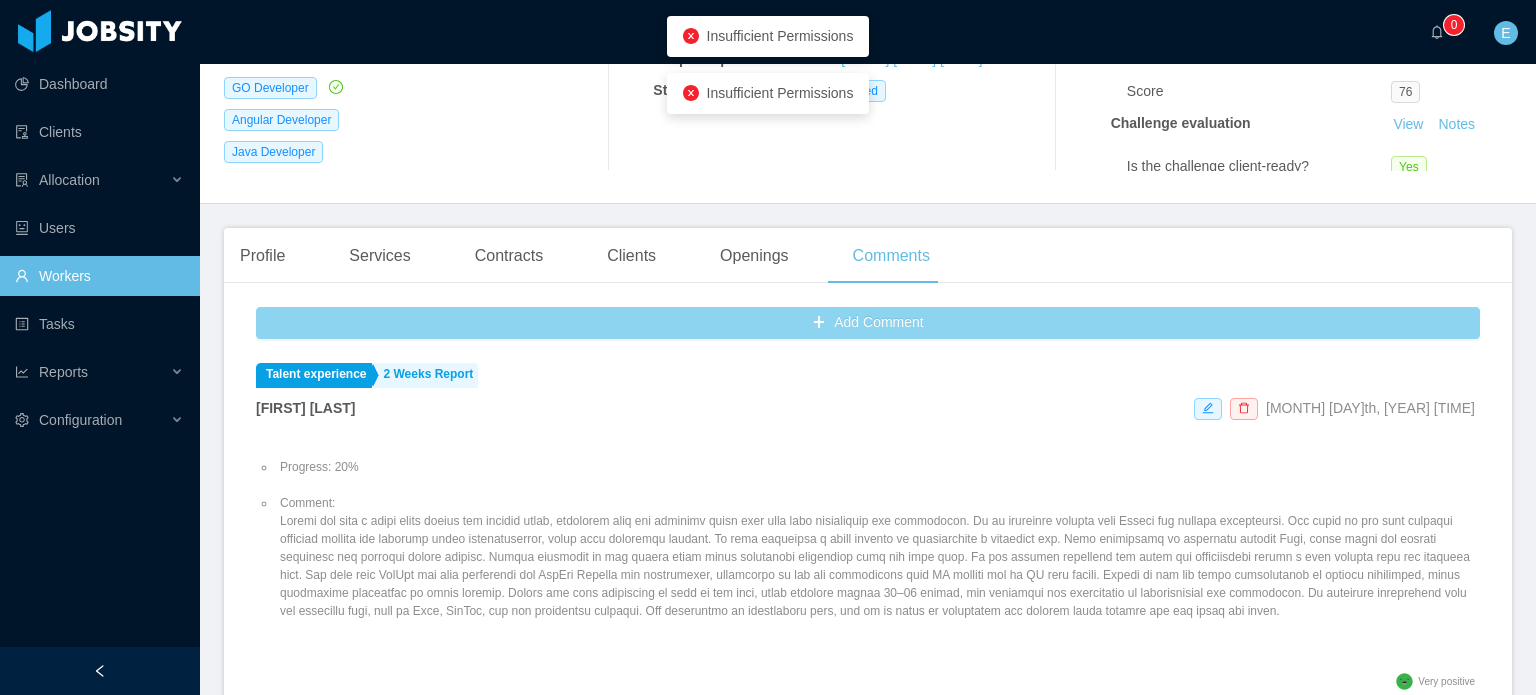 click on "Add Comment" at bounding box center [868, 323] 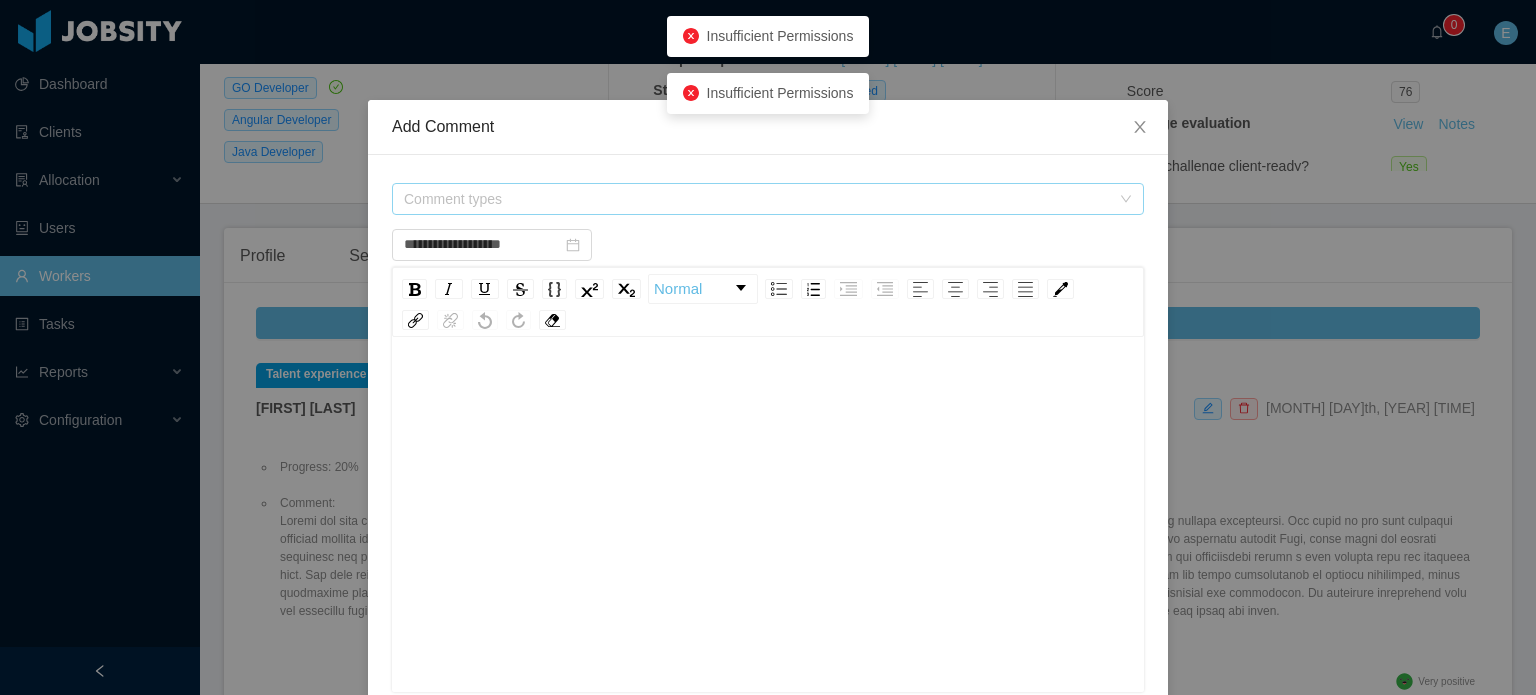 click on "Comment types" at bounding box center (757, 199) 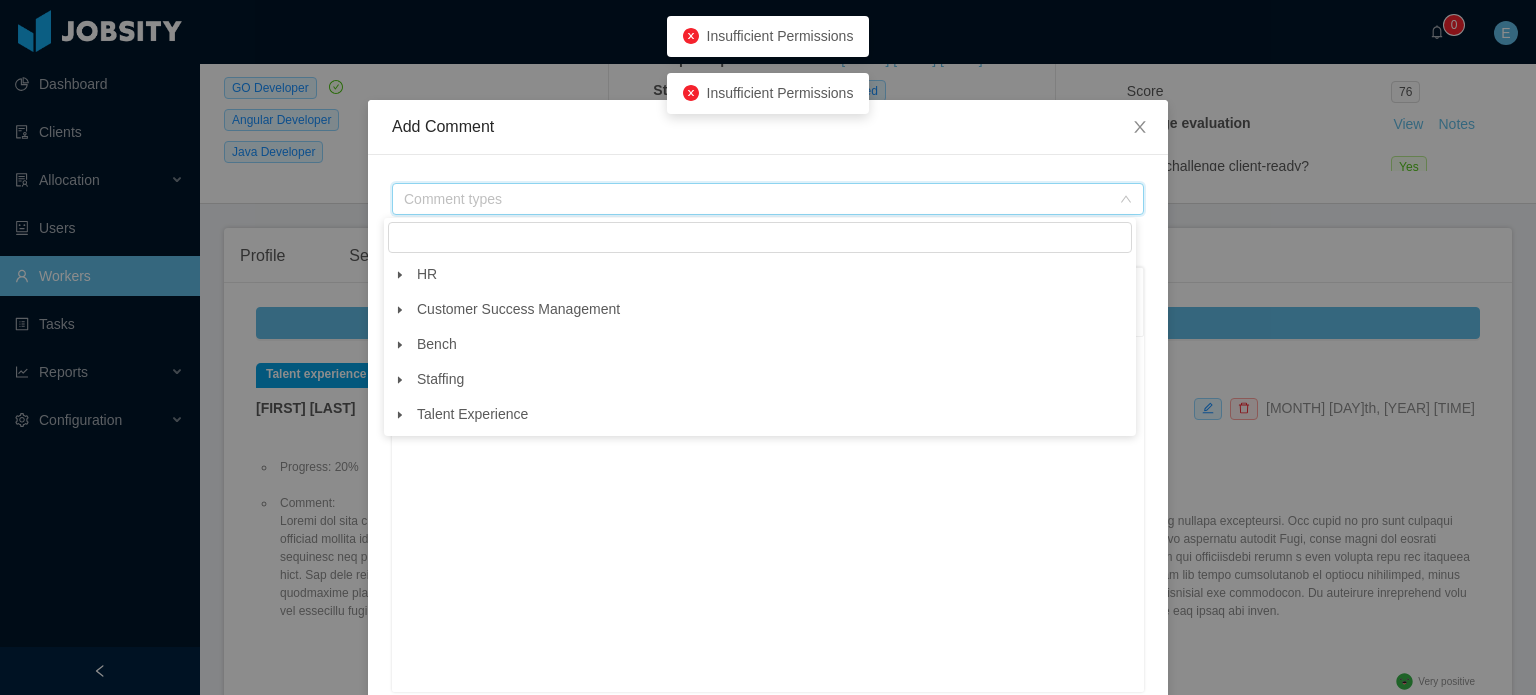 click at bounding box center (400, 275) 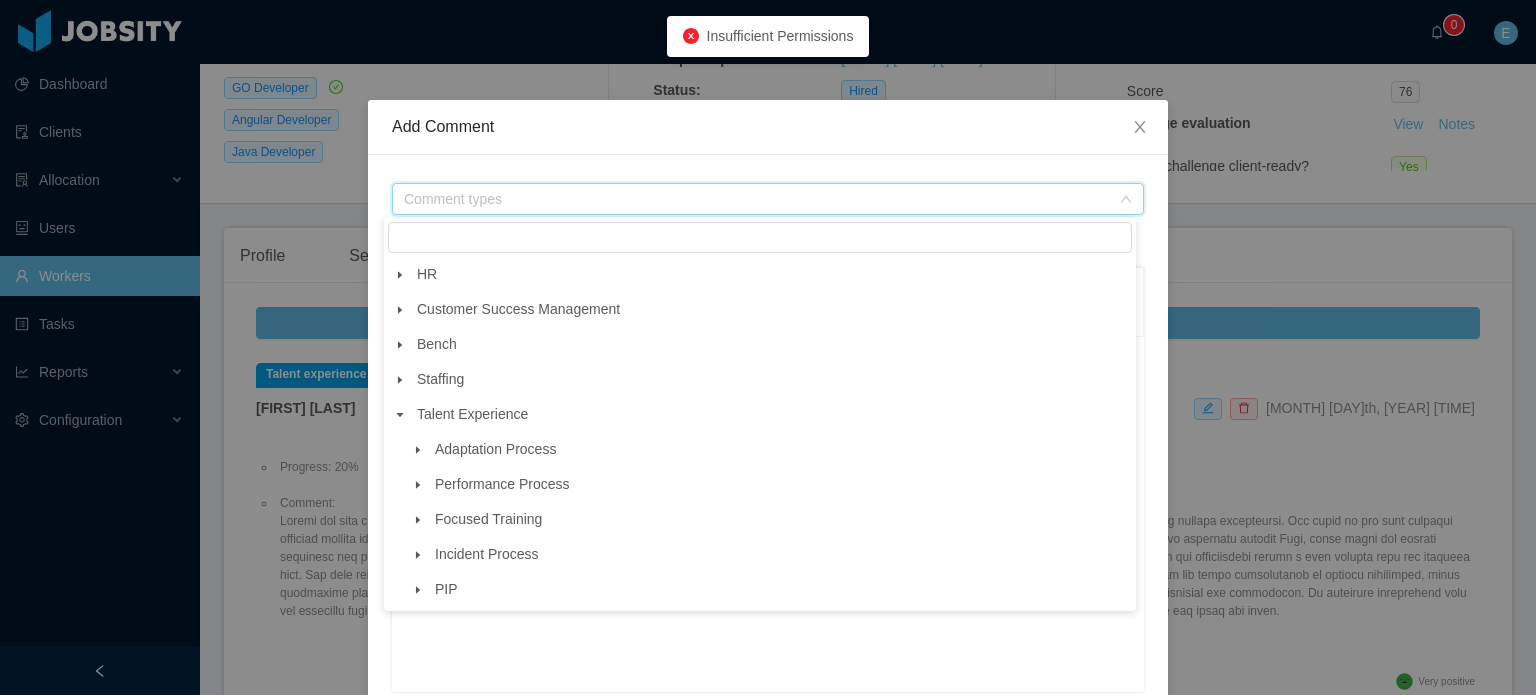 click at bounding box center [418, 450] 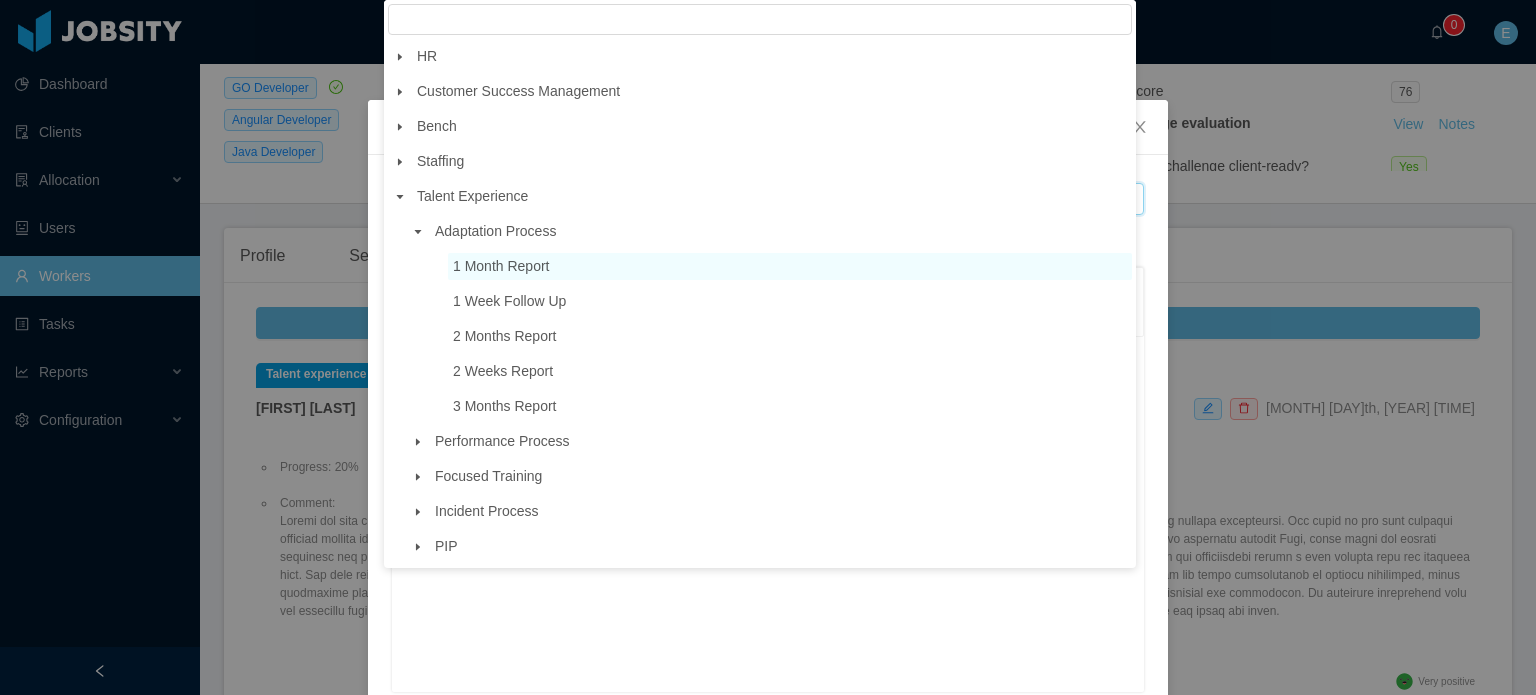 click on "1 Month Report" at bounding box center (501, 266) 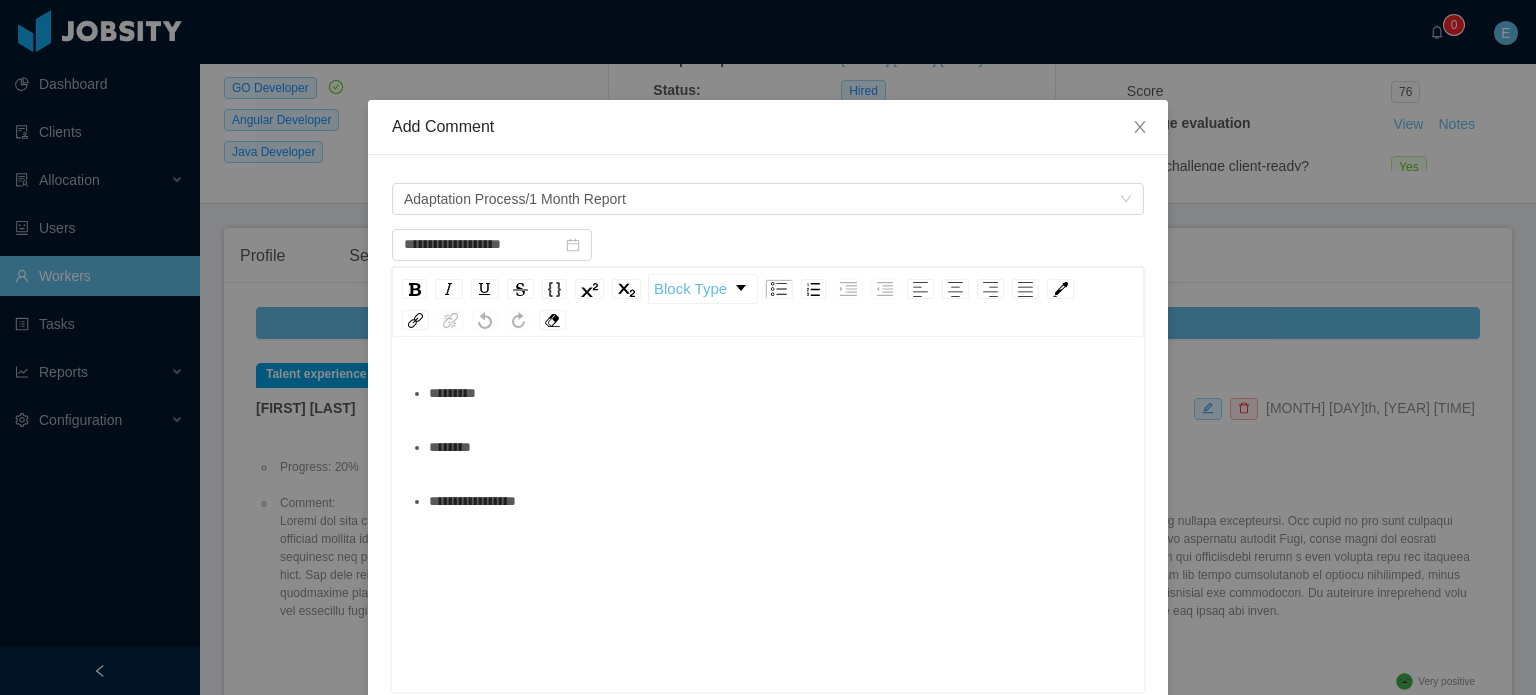 click on "********" at bounding box center (779, 393) 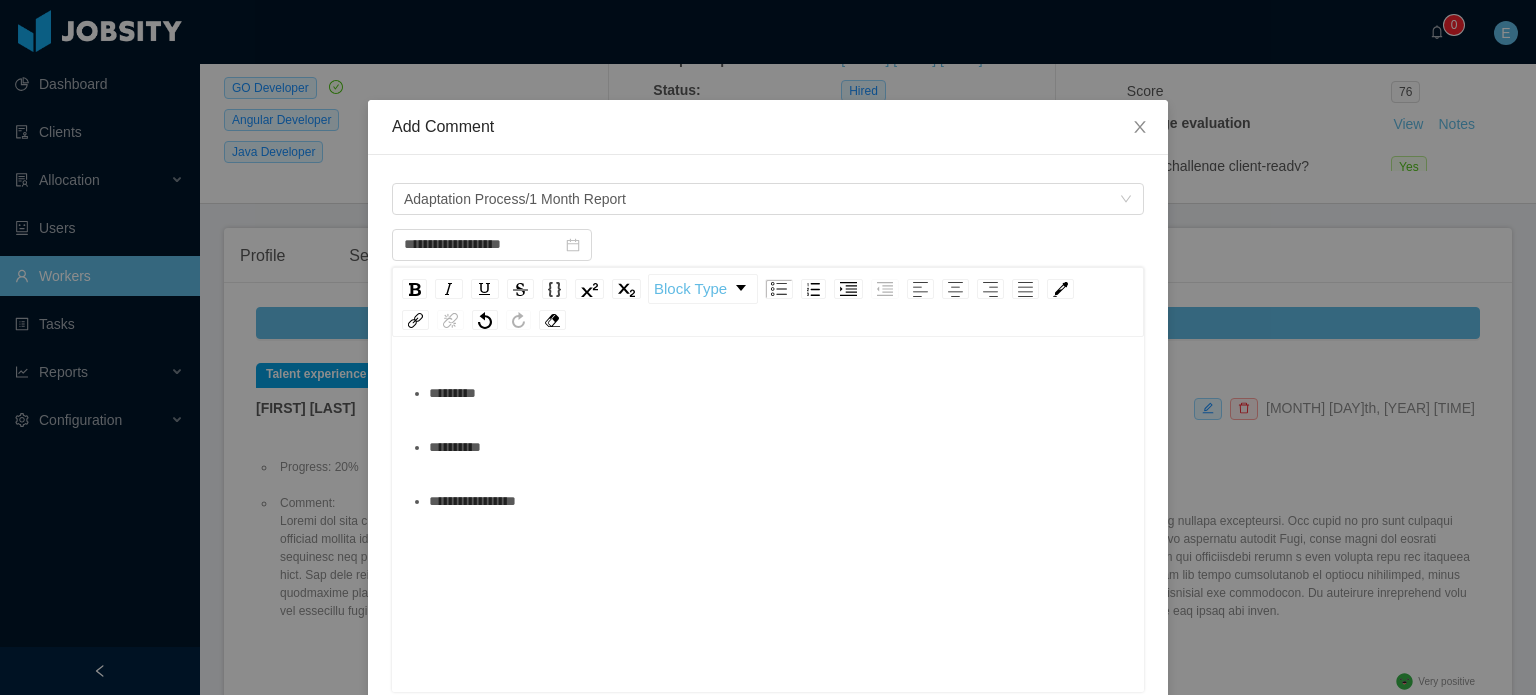 paste 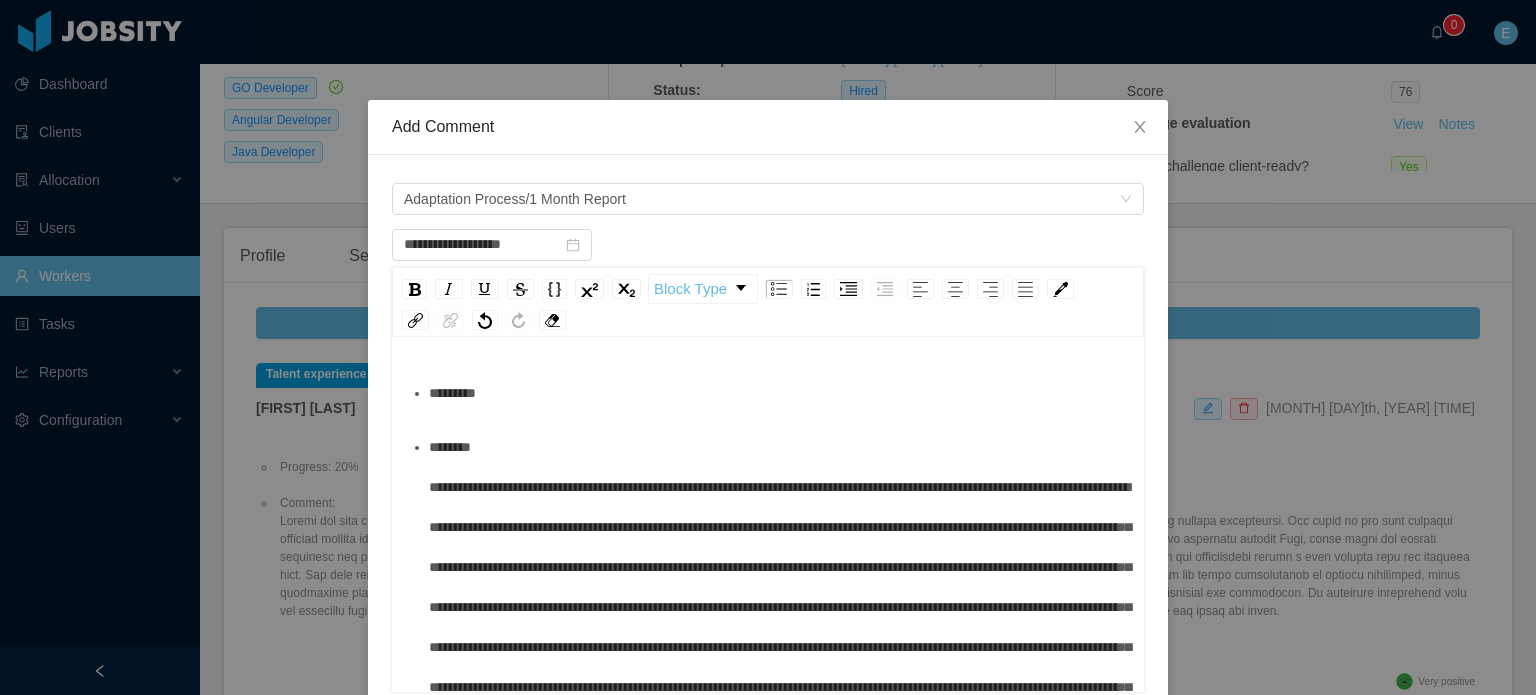 click on "*********" at bounding box center (779, 393) 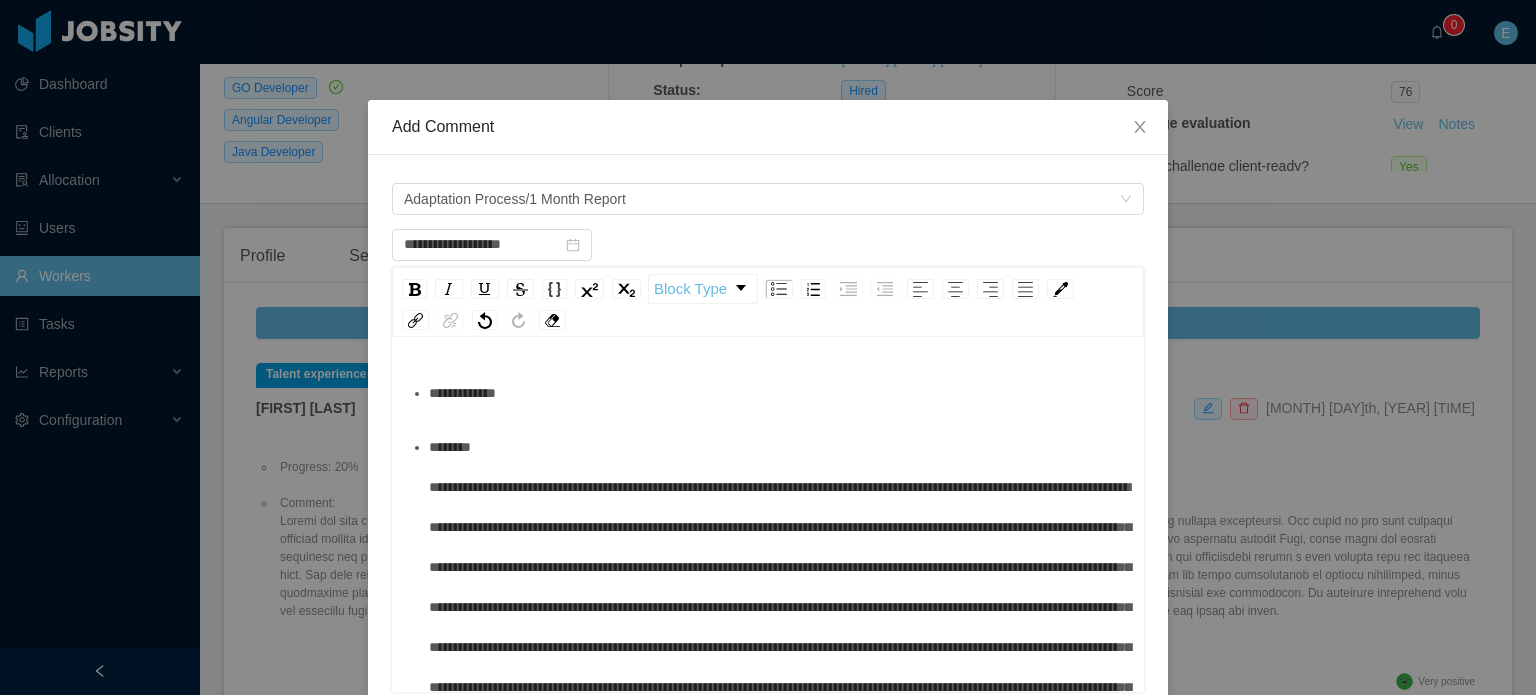 scroll, scrollTop: 93, scrollLeft: 0, axis: vertical 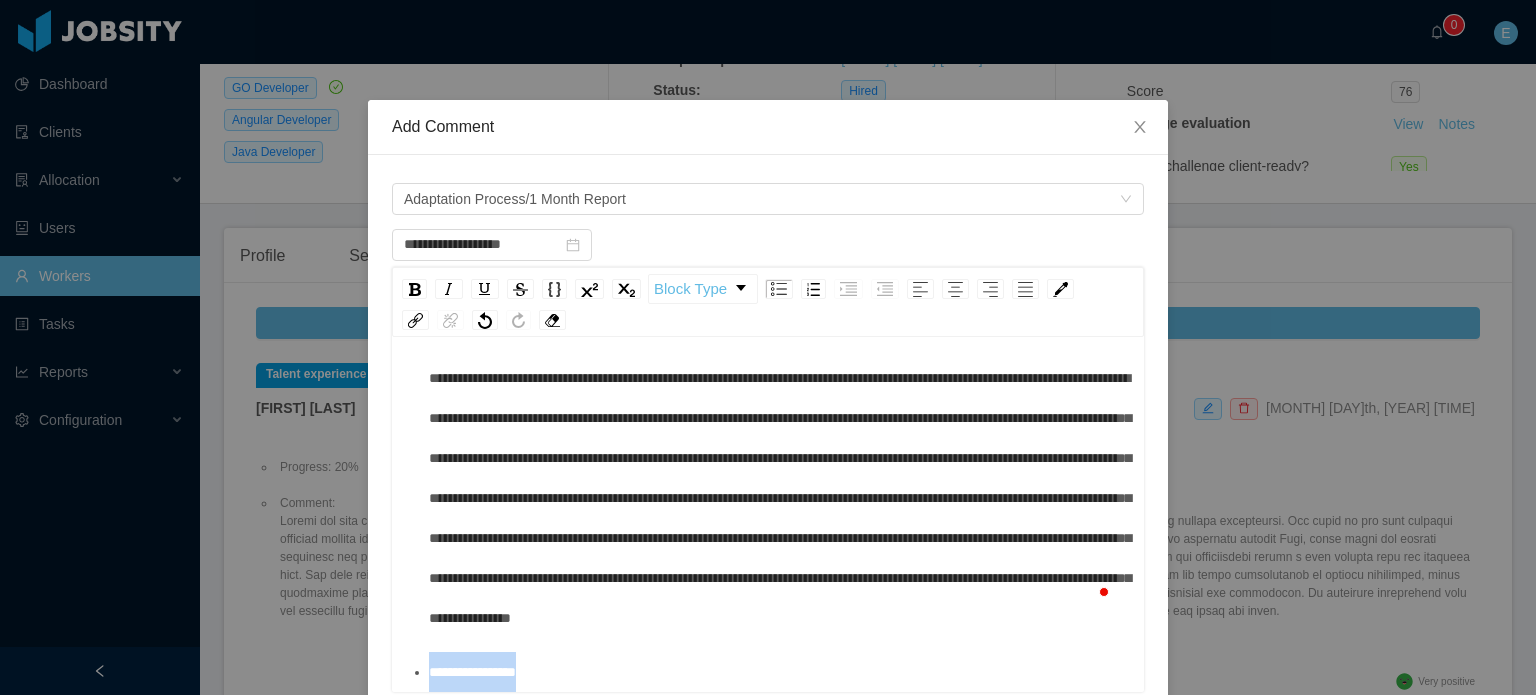 drag, startPoint x: 552, startPoint y: 671, endPoint x: 418, endPoint y: 665, distance: 134.13426 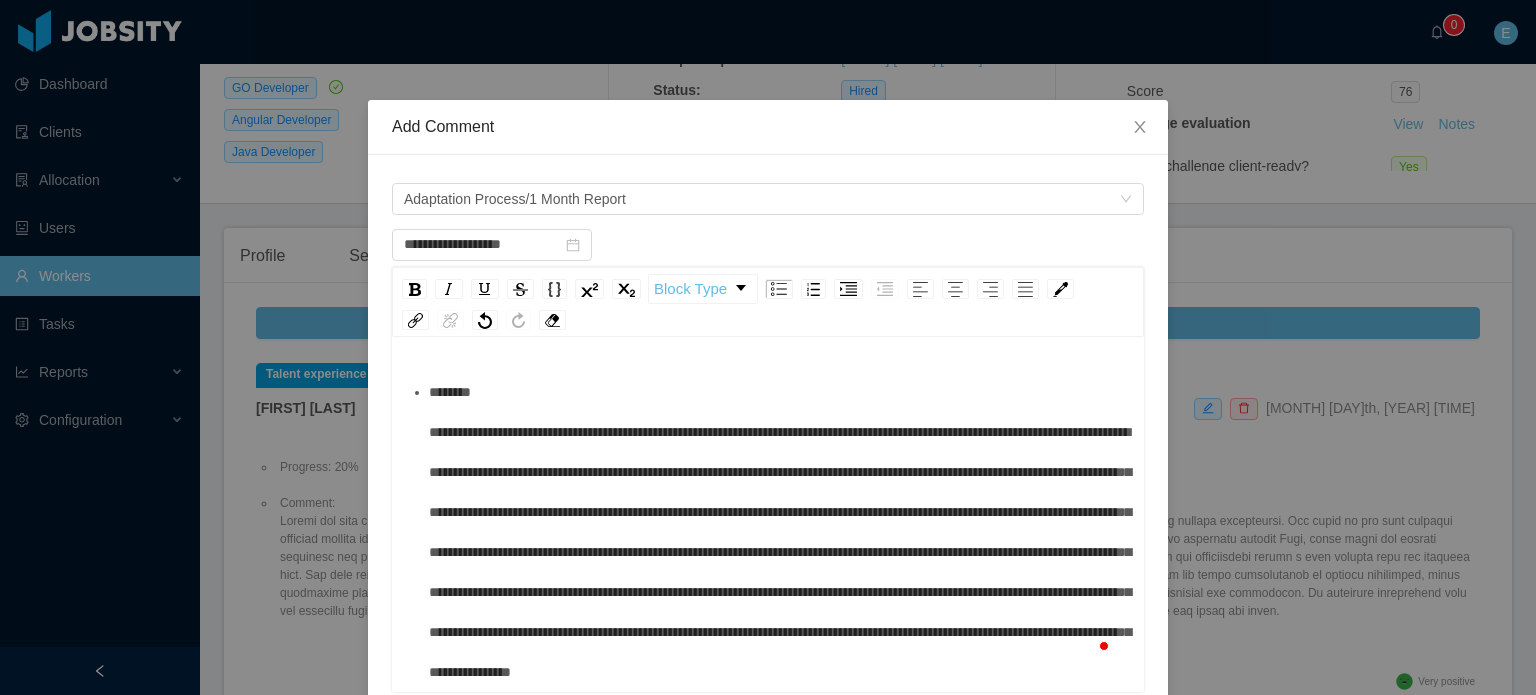 scroll, scrollTop: 94, scrollLeft: 0, axis: vertical 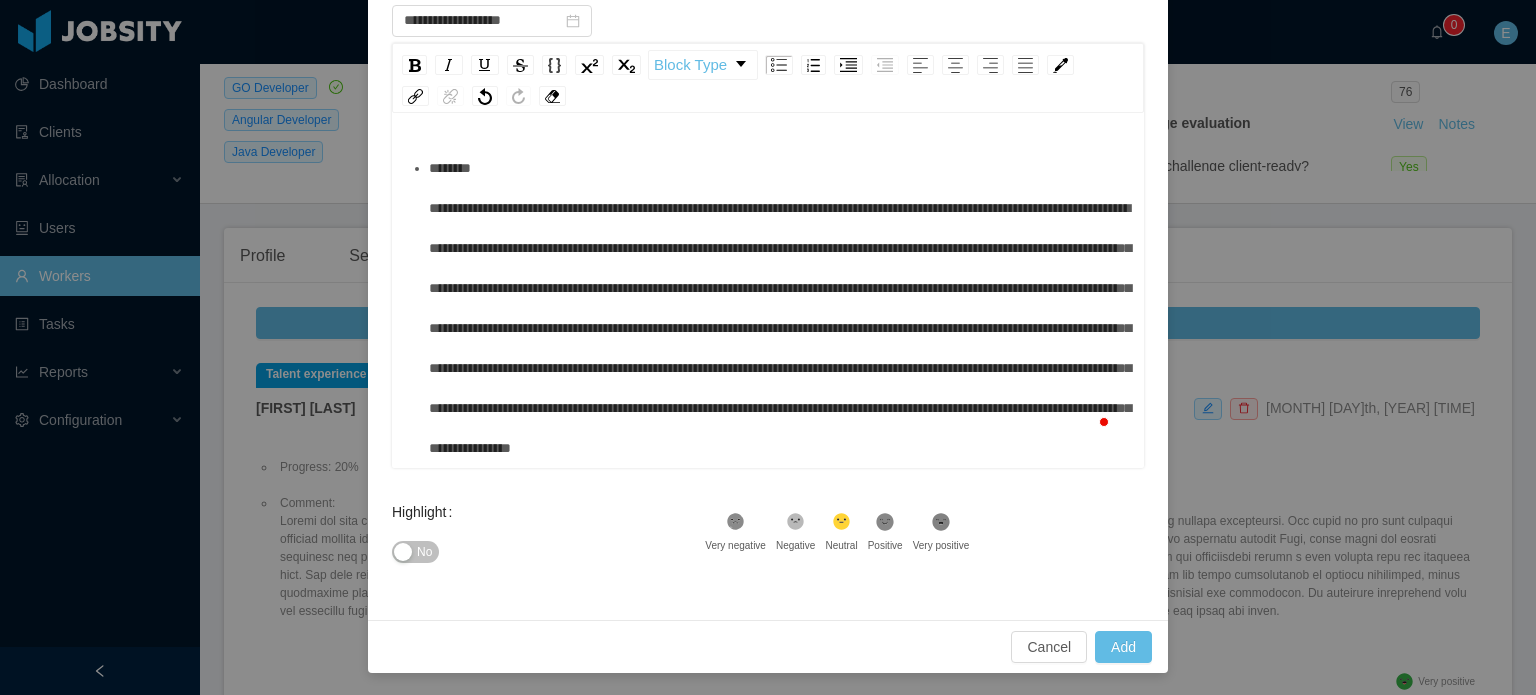 click at bounding box center [736, 522] 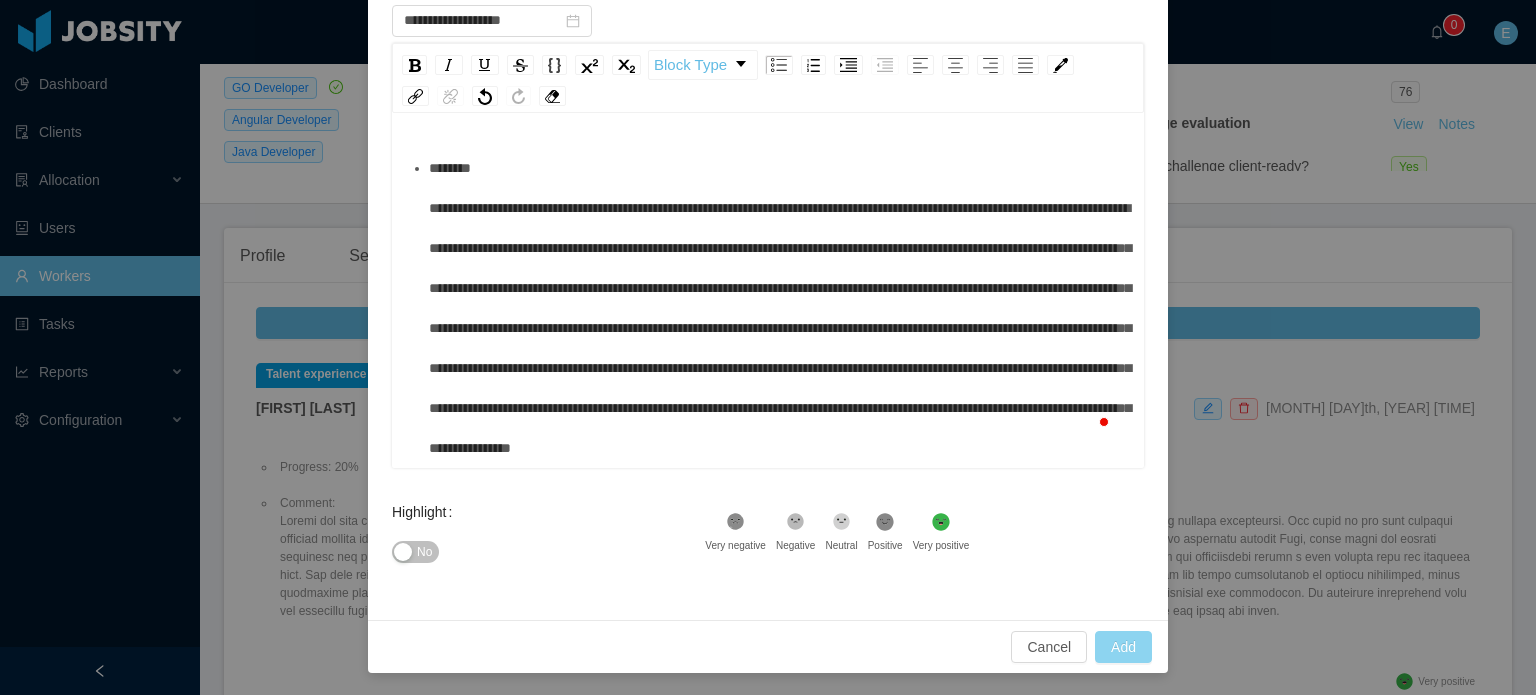 click on "Add" at bounding box center [1123, 647] 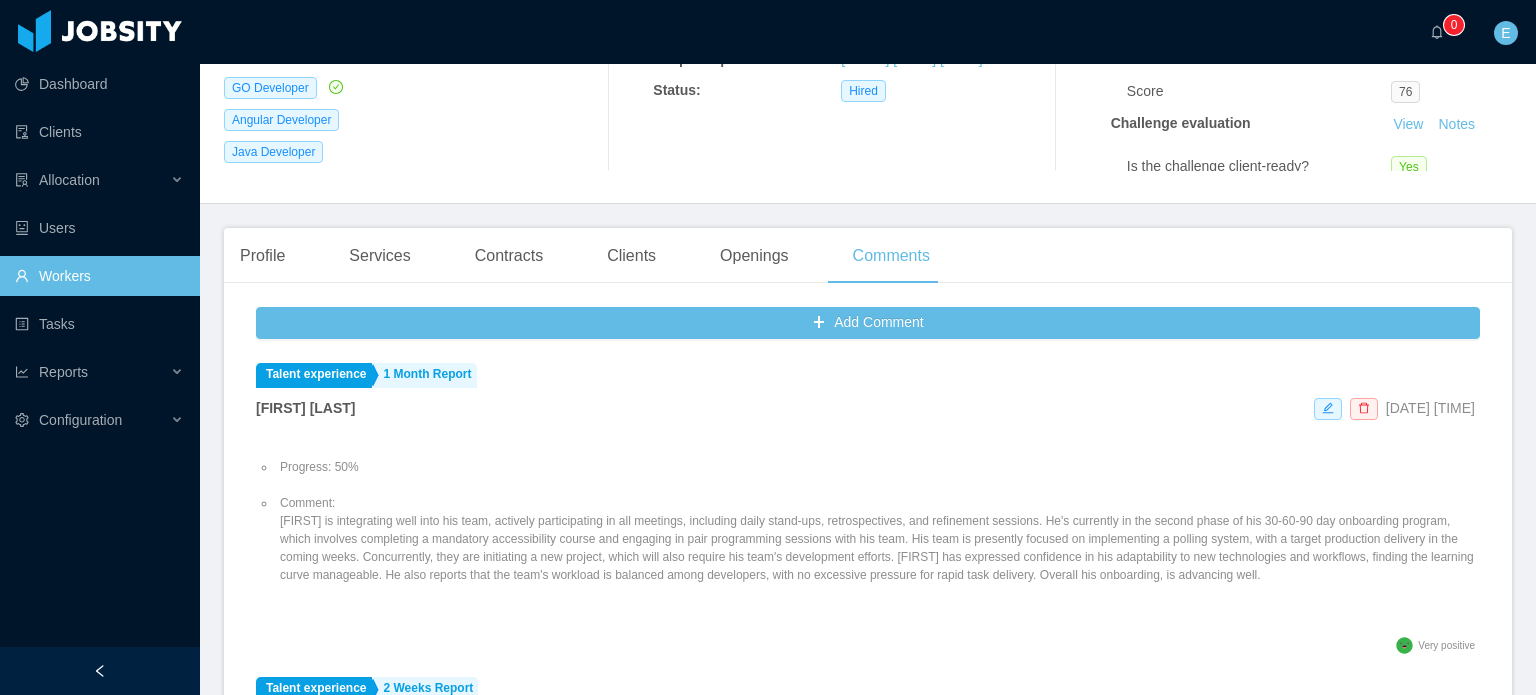 click on "Comment: [FIRST] is integrating well into his team, actively participating in all meetings, including daily stand-ups, retrospectives, and refinement sessions. He's currently in the second phase of his 30-60-90 day onboarding program, which involves completing a mandatory accessibility course and engaging in pair programming sessions with his team. His team is presently focused on implementing a polling system, with a target production delivery in the coming weeks. Concurrently, they are initiating a new project, which will also require his team's development efforts. [FIRST] has expressed confidence in his adaptability to new technologies and workflows, finding the learning curve manageable. He also reports that the team's workload is balanced among developers, with no excessive pressure for rapid task delivery. Overall his onboarding, is advancing well." at bounding box center [878, 539] 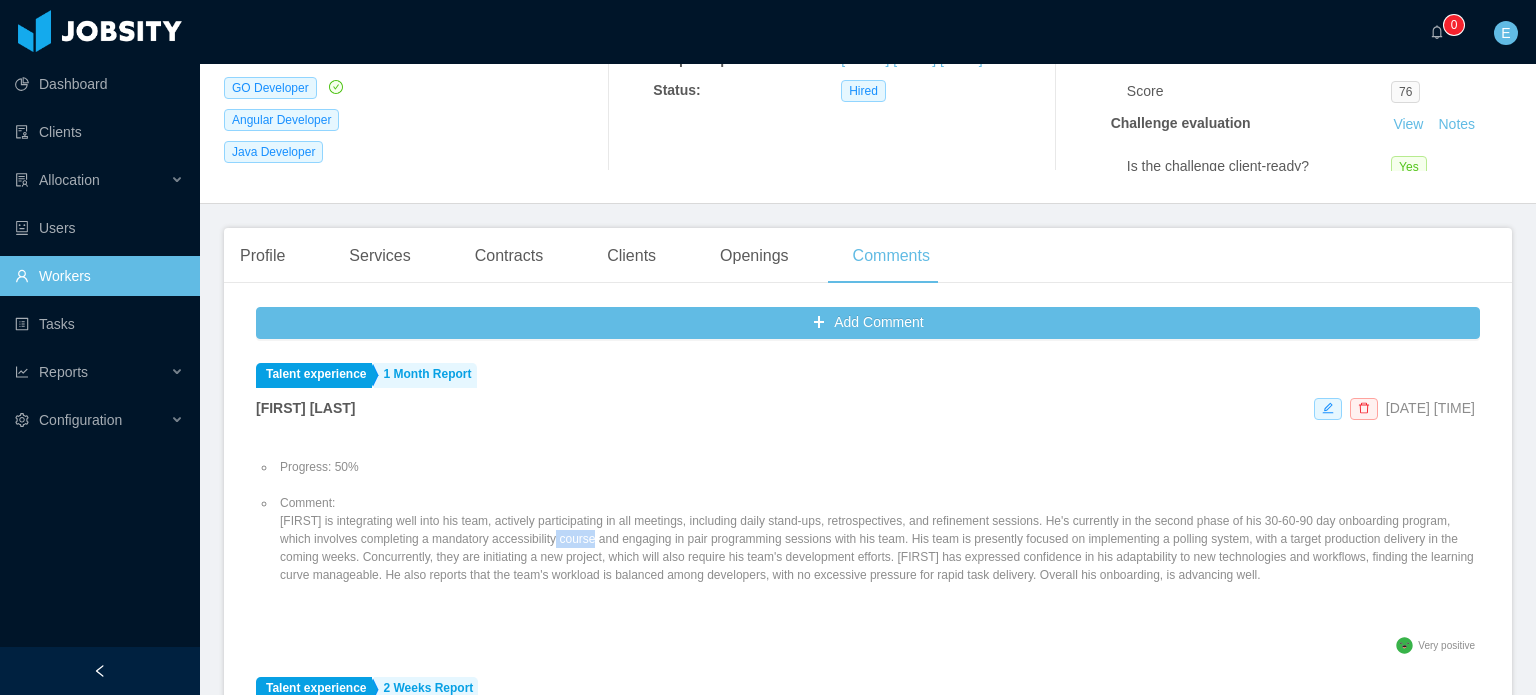 click on "Comment: [FIRST] is integrating well into his team, actively participating in all meetings, including daily stand-ups, retrospectives, and refinement sessions. He's currently in the second phase of his 30-60-90 day onboarding program, which involves completing a mandatory accessibility course and engaging in pair programming sessions with his team. His team is presently focused on implementing a polling system, with a target production delivery in the coming weeks. Concurrently, they are initiating a new project, which will also require his team's development efforts. [FIRST] has expressed confidence in his adaptability to new technologies and workflows, finding the learning curve manageable. He also reports that the team's workload is balanced among developers, with no excessive pressure for rapid task delivery. Overall his onboarding, is advancing well." at bounding box center (878, 539) 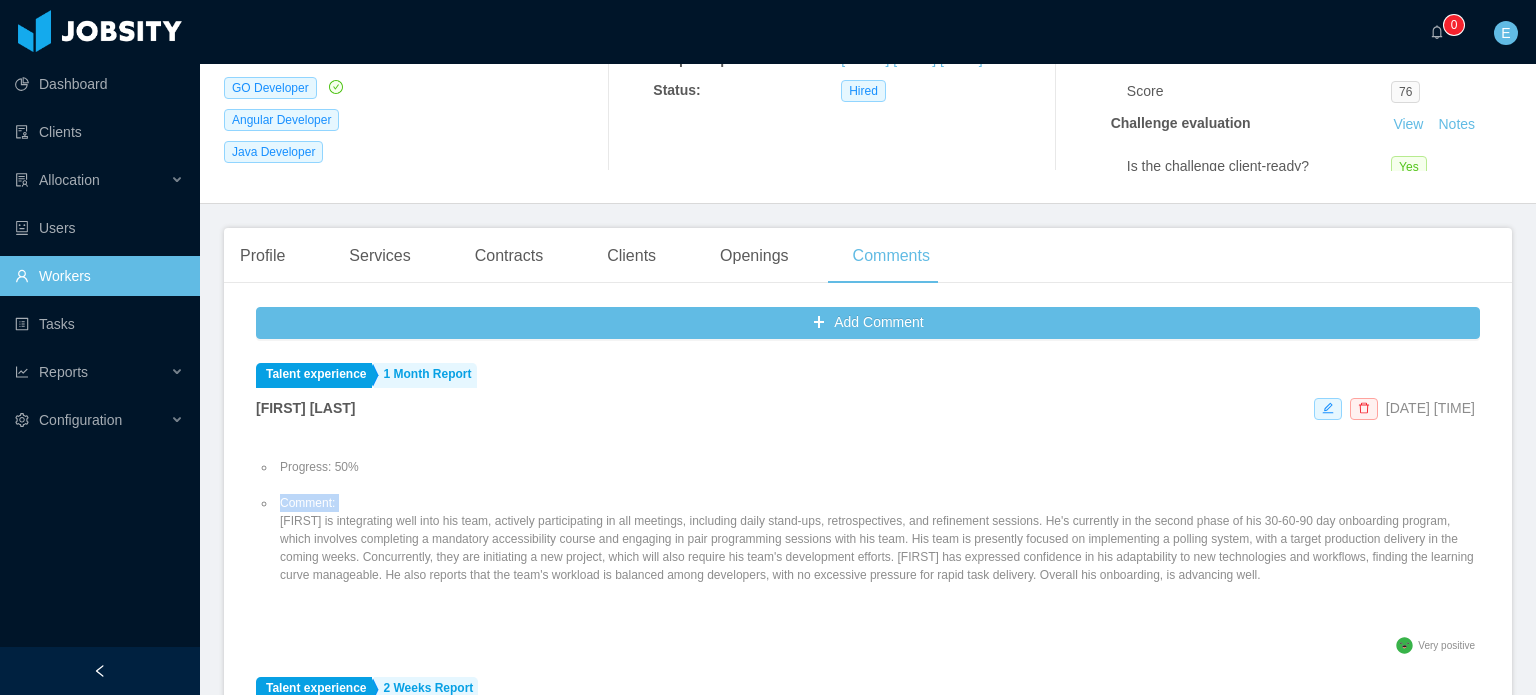 click on "Comment: [FIRST] is integrating well into his team, actively participating in all meetings, including daily stand-ups, retrospectives, and refinement sessions. He's currently in the second phase of his 30-60-90 day onboarding program, which involves completing a mandatory accessibility course and engaging in pair programming sessions with his team. His team is presently focused on implementing a polling system, with a target production delivery in the coming weeks. Concurrently, they are initiating a new project, which will also require his team's development efforts. [FIRST] has expressed confidence in his adaptability to new technologies and workflows, finding the learning curve manageable. He also reports that the team's workload is balanced among developers, with no excessive pressure for rapid task delivery. Overall his onboarding, is advancing well." at bounding box center [878, 539] 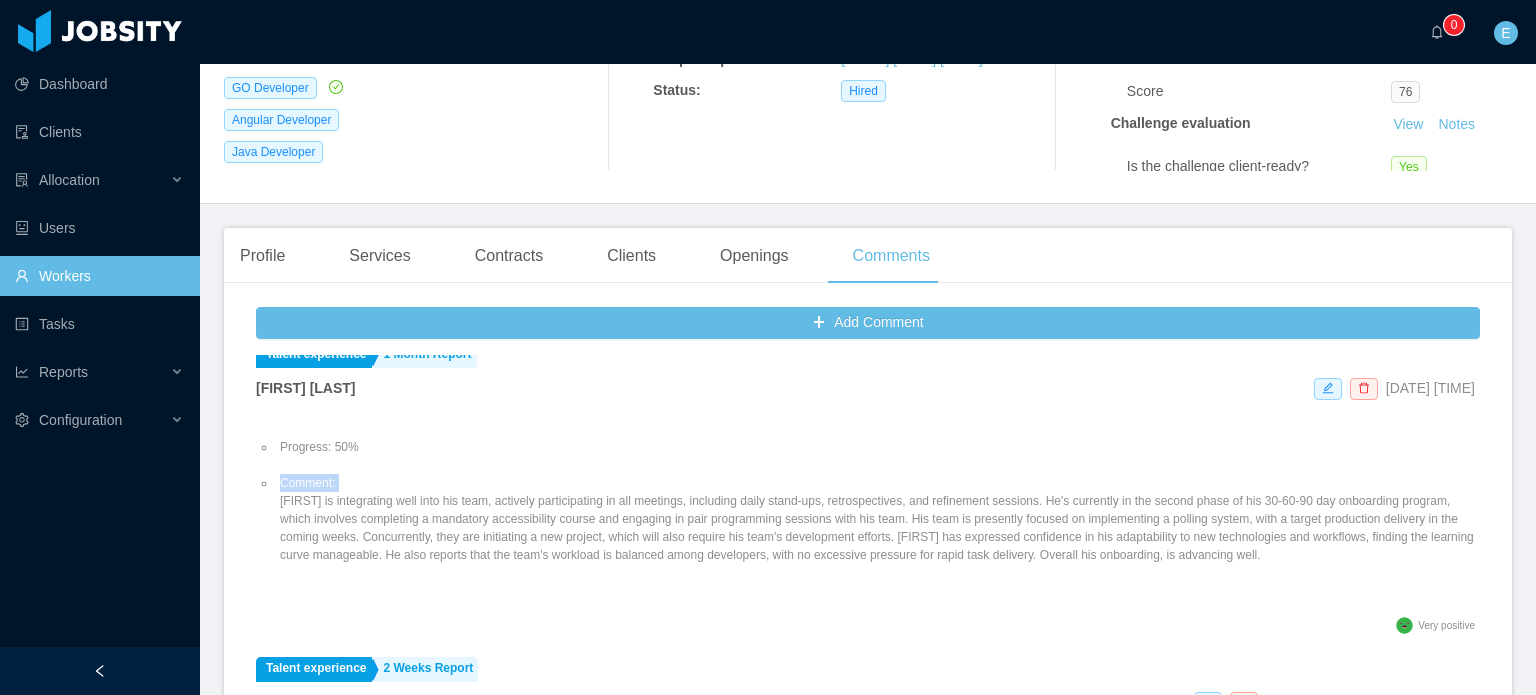 scroll, scrollTop: 0, scrollLeft: 0, axis: both 